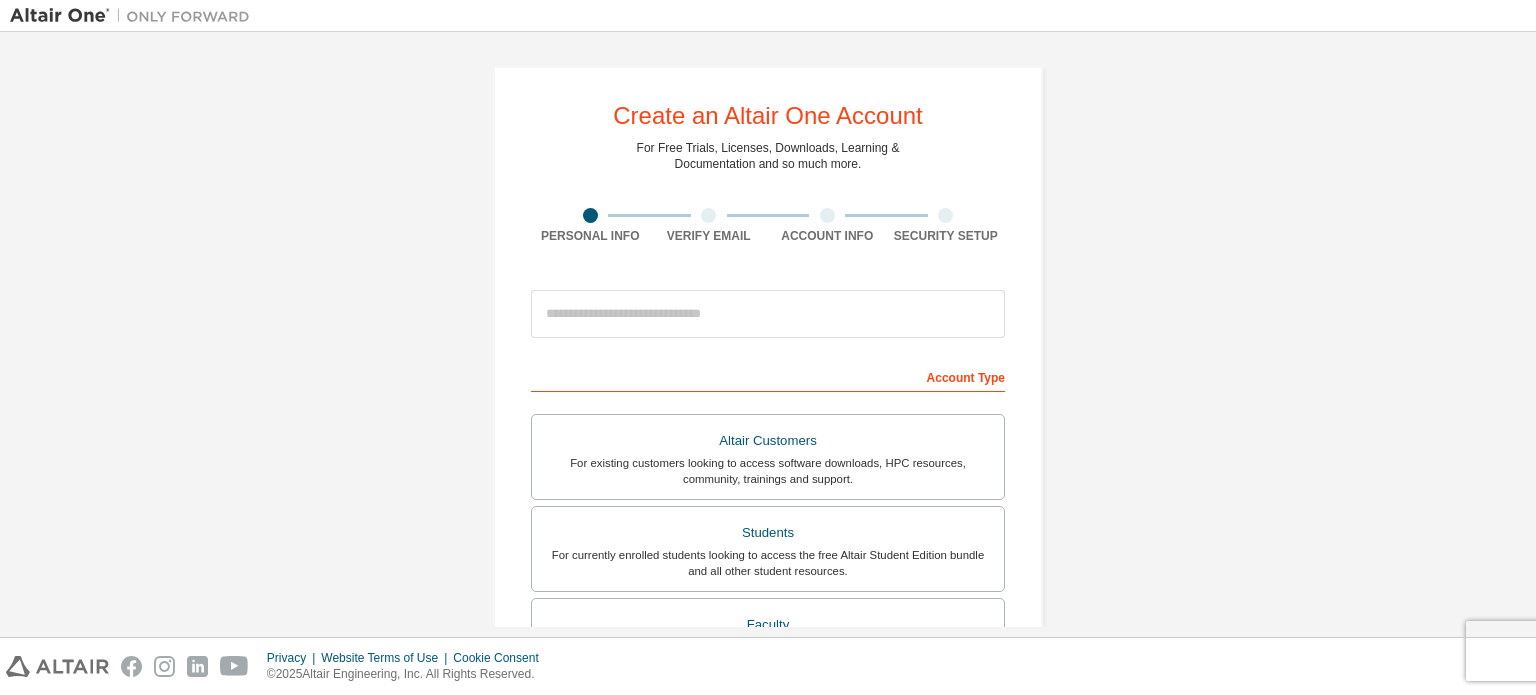 scroll, scrollTop: 0, scrollLeft: 0, axis: both 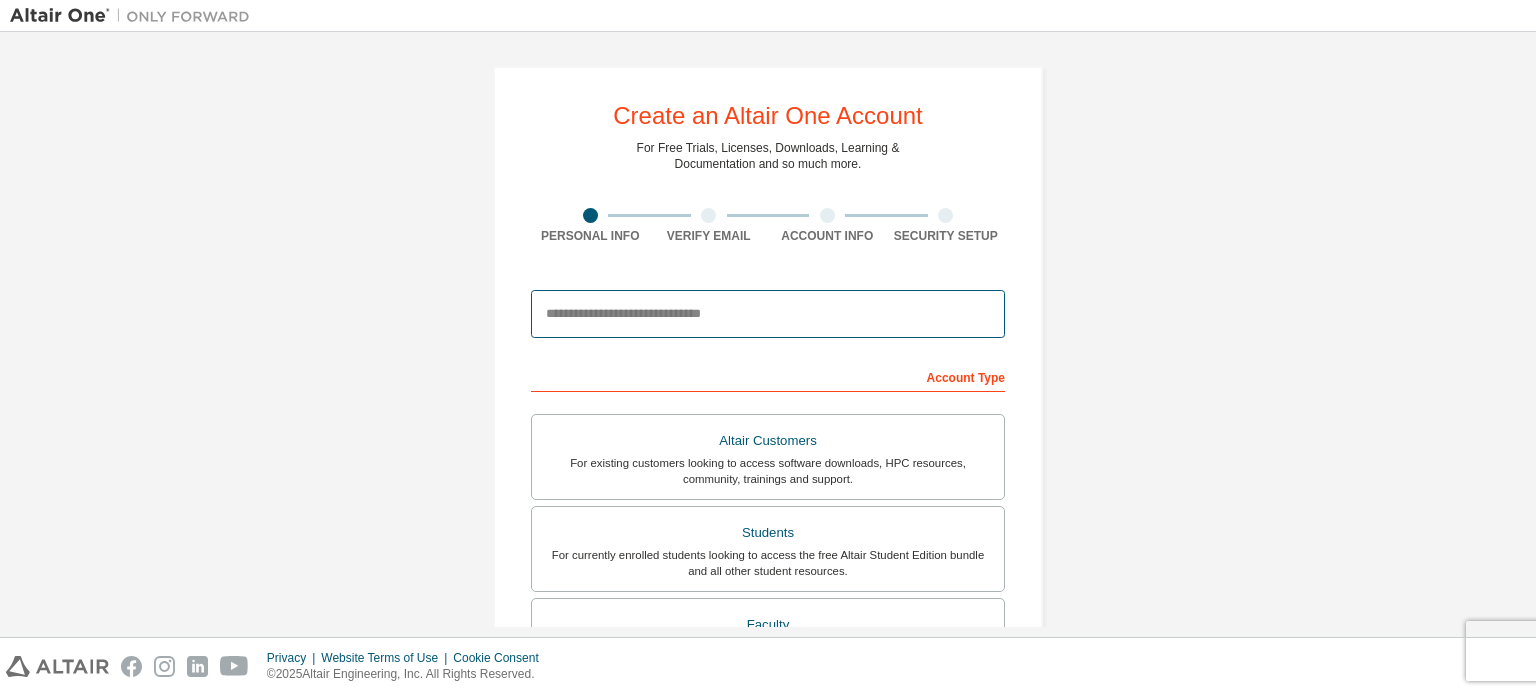 click at bounding box center (768, 314) 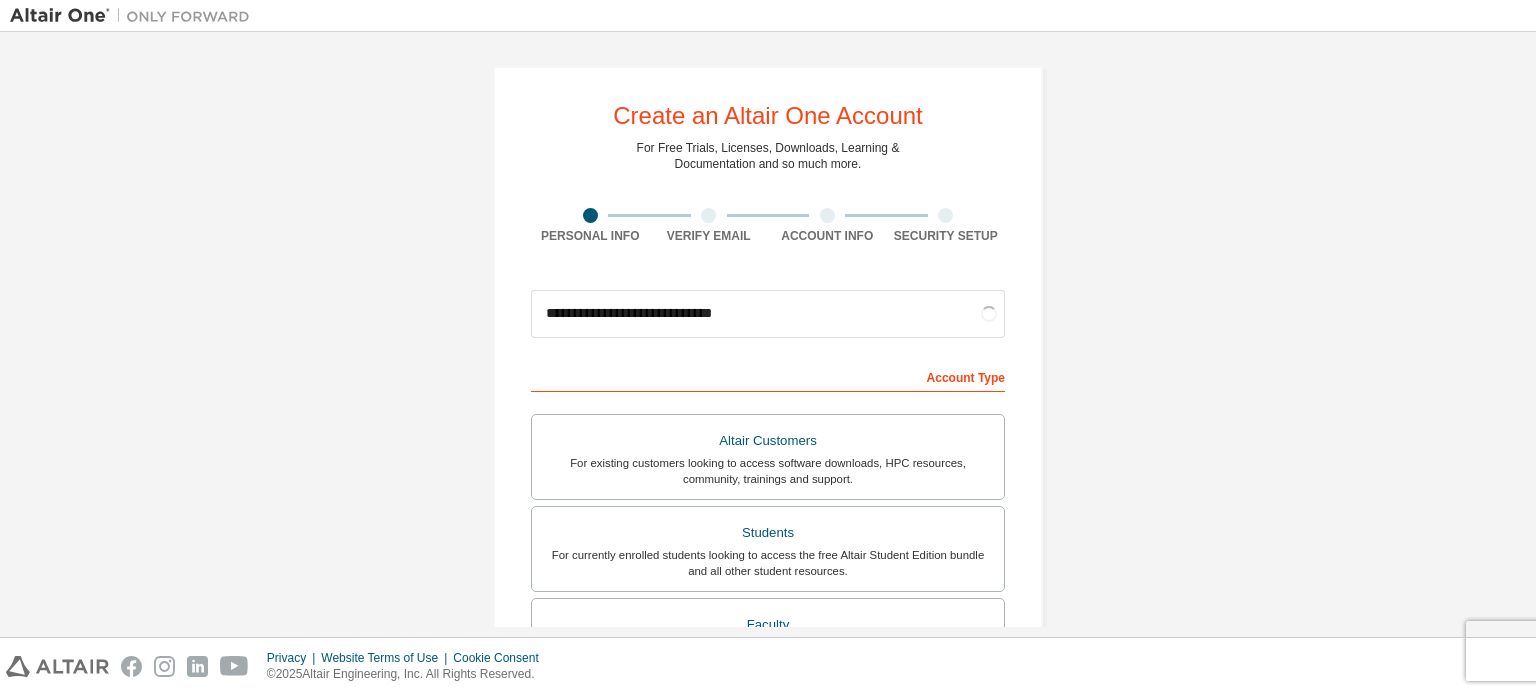 click on "**********" at bounding box center (768, 571) 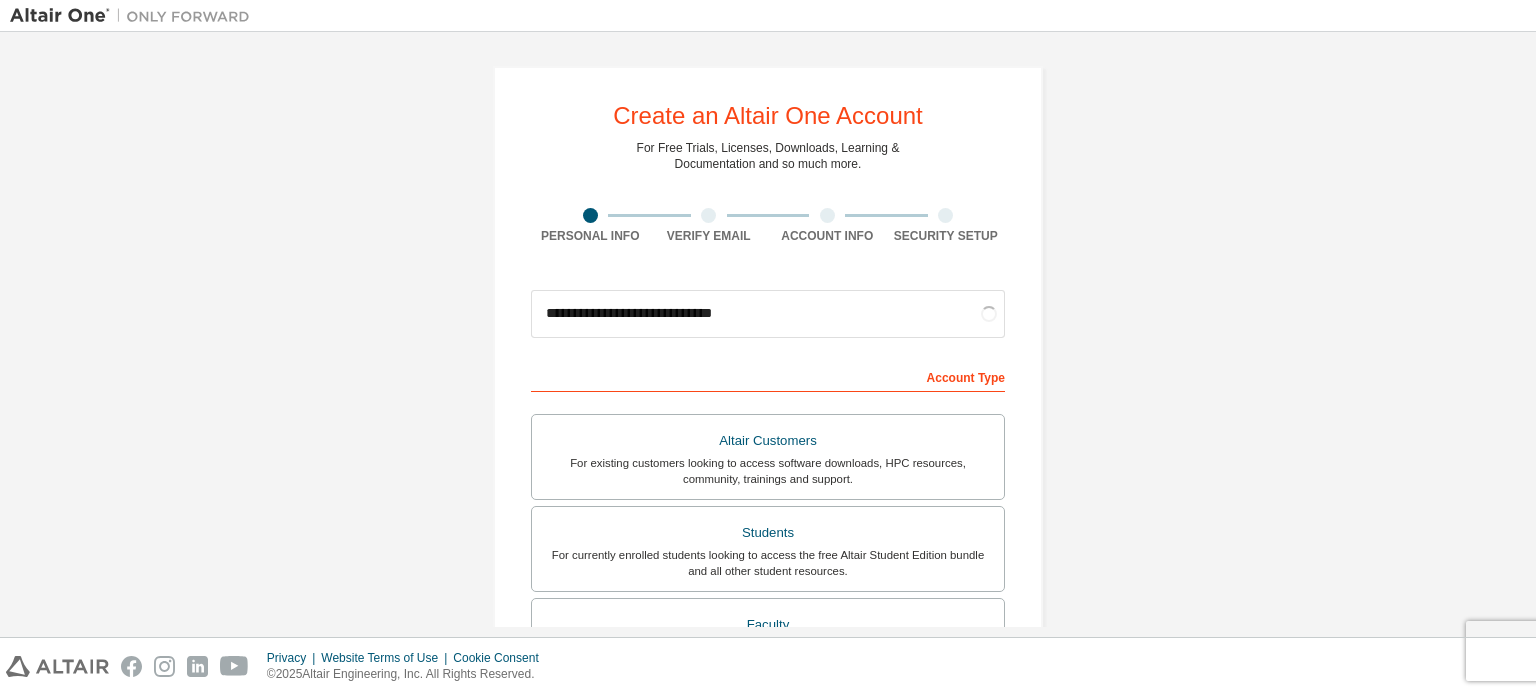 click on "Account Type" at bounding box center [768, 376] 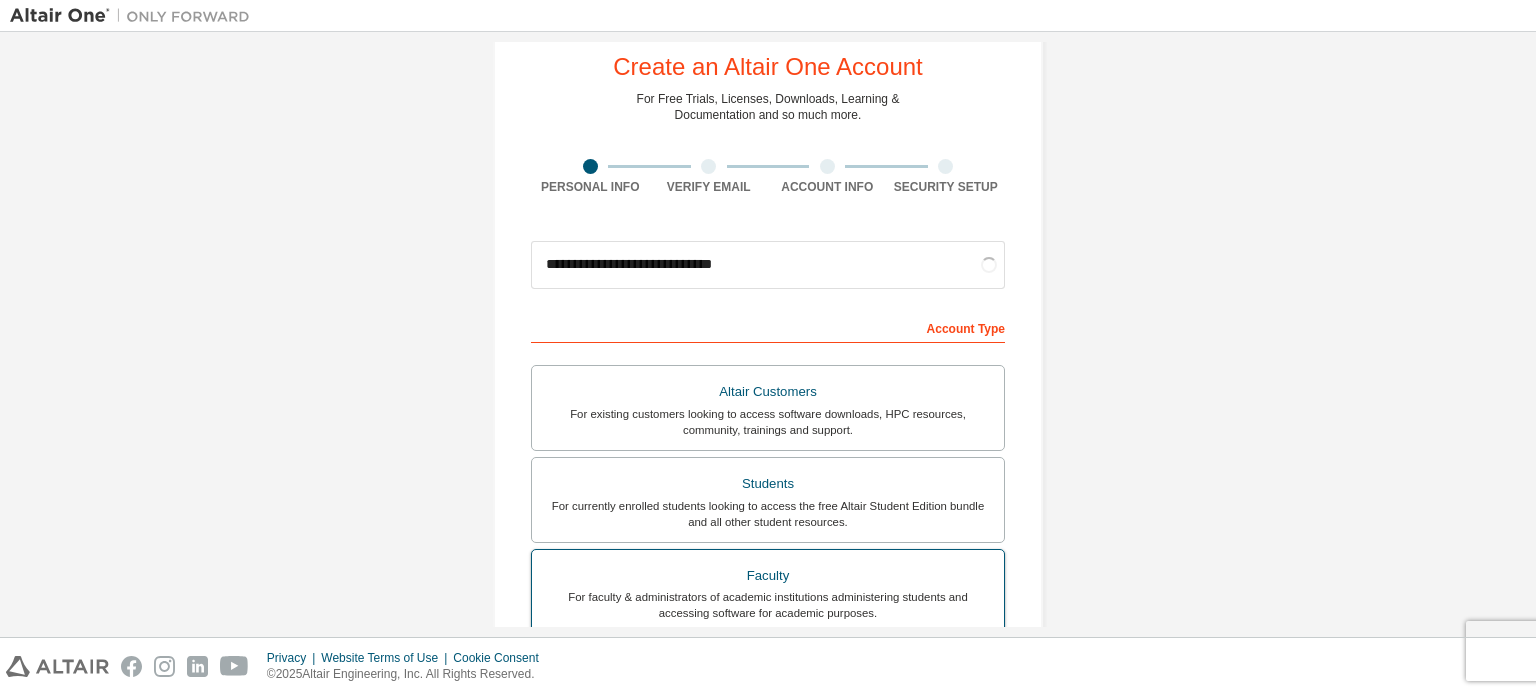 scroll, scrollTop: 200, scrollLeft: 0, axis: vertical 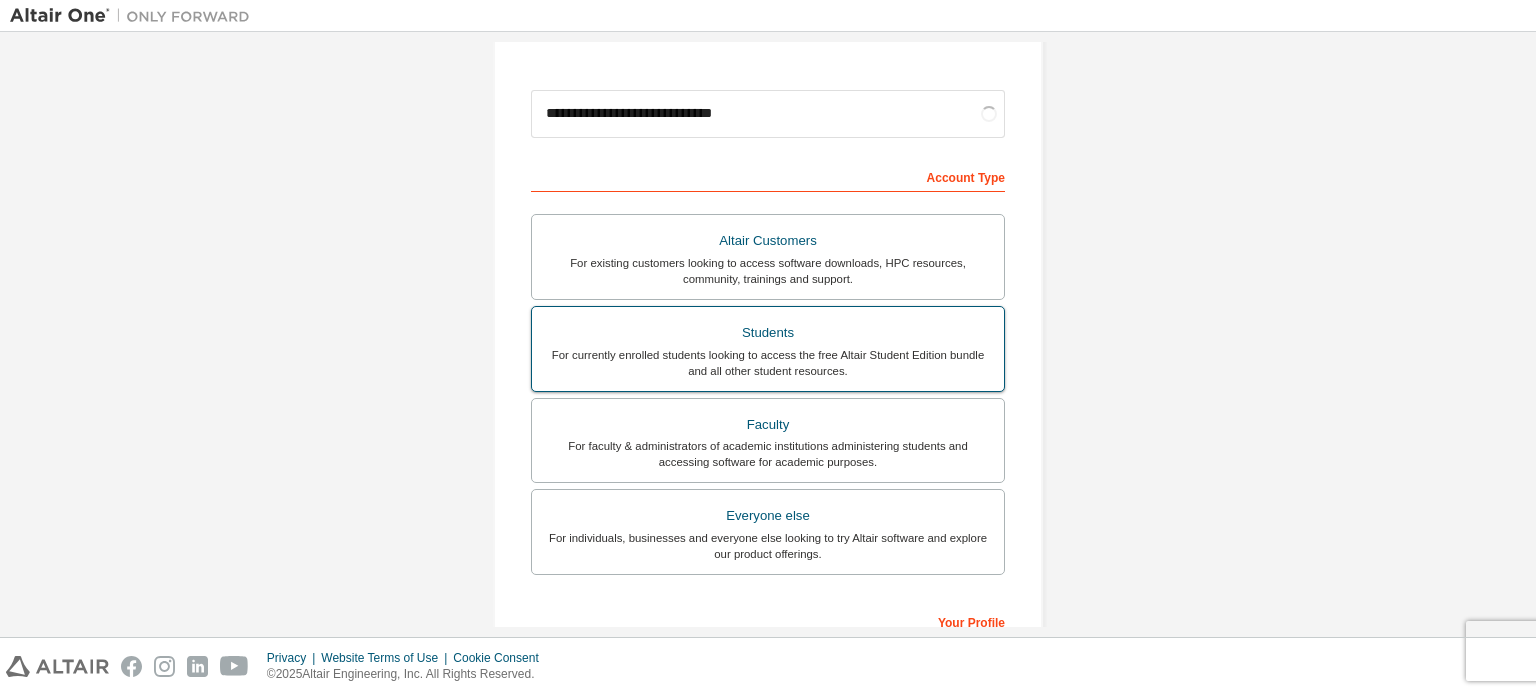 click on "Students" at bounding box center (768, 333) 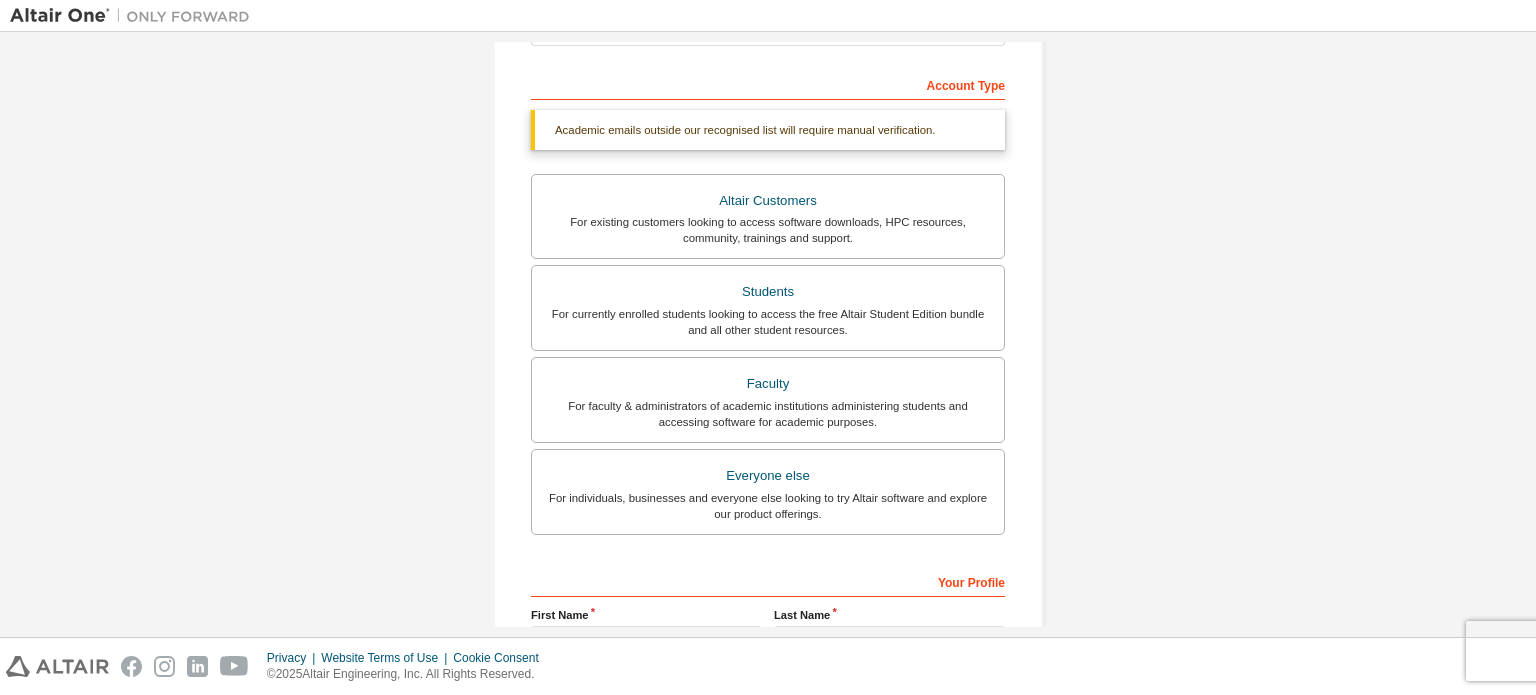 scroll, scrollTop: 300, scrollLeft: 0, axis: vertical 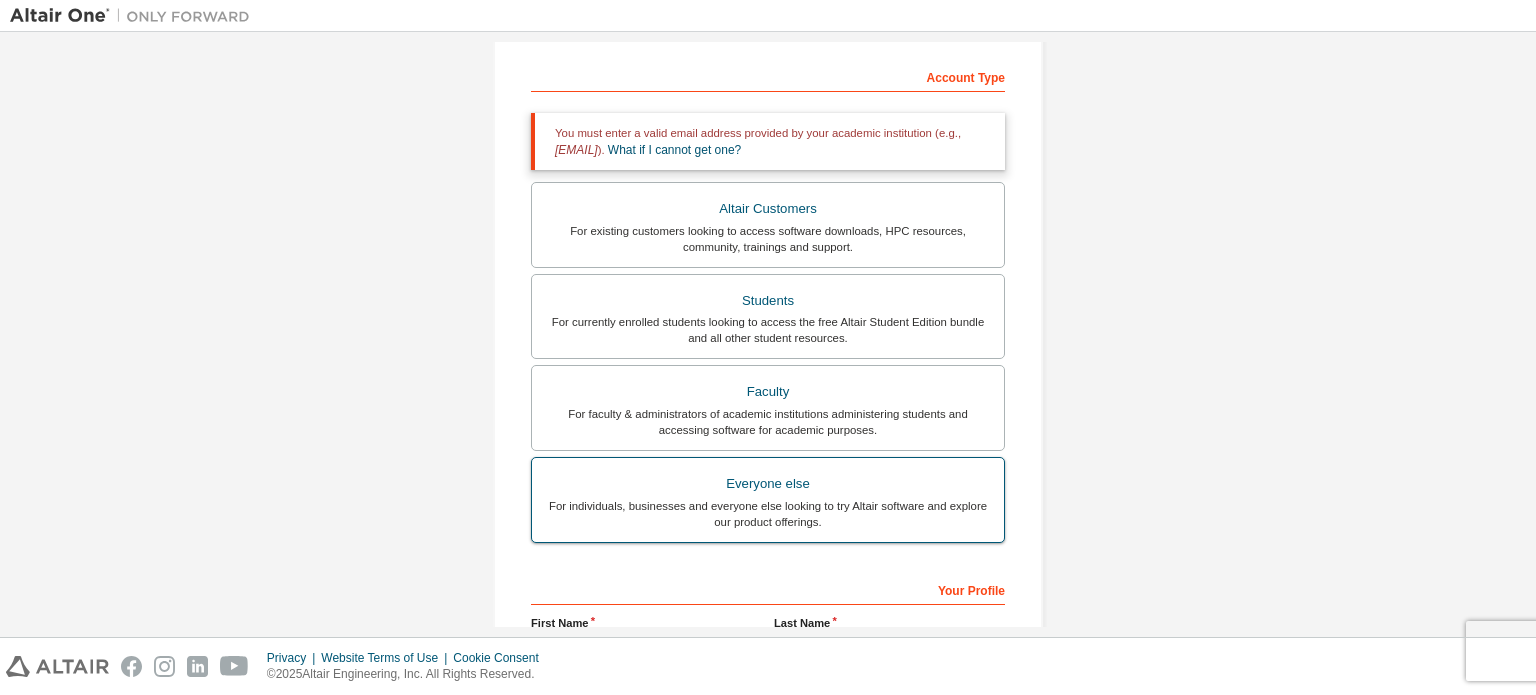click on "Everyone else" at bounding box center (768, 484) 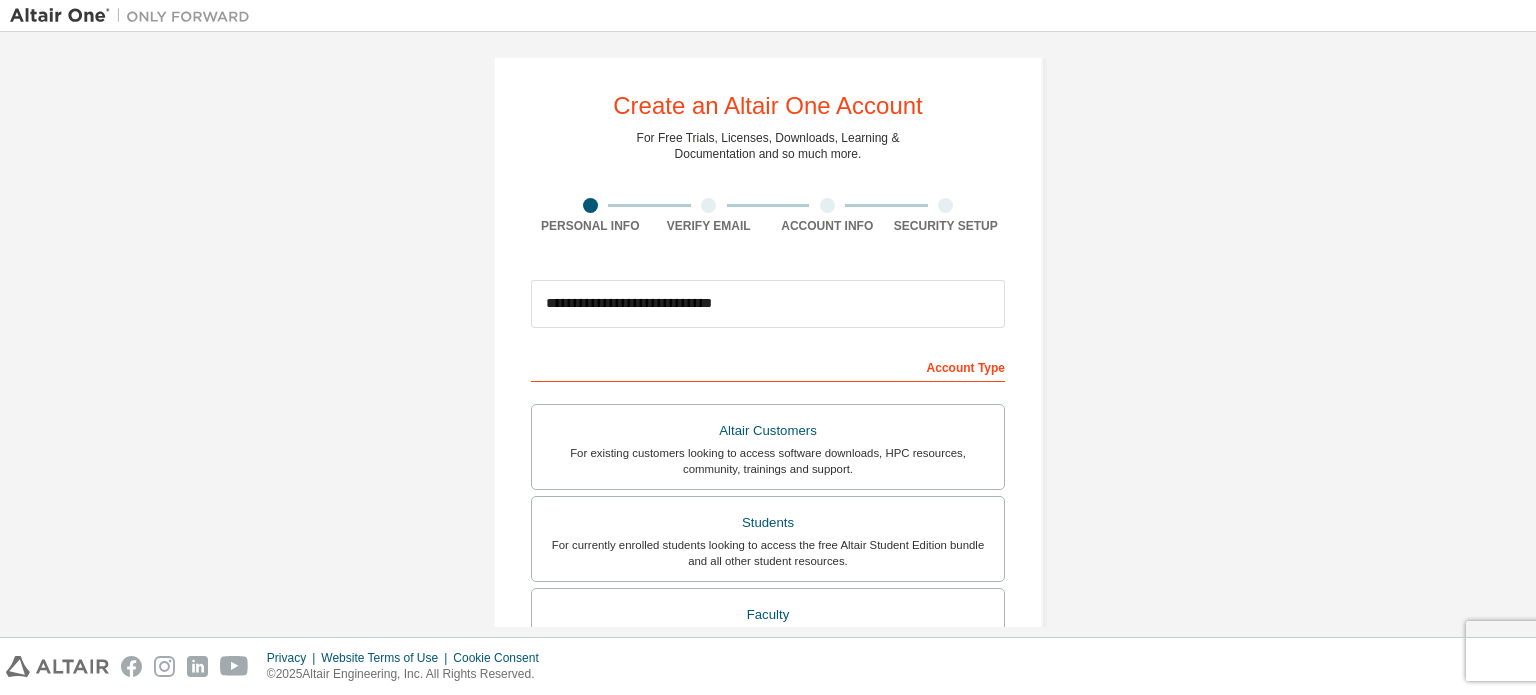 scroll, scrollTop: 0, scrollLeft: 0, axis: both 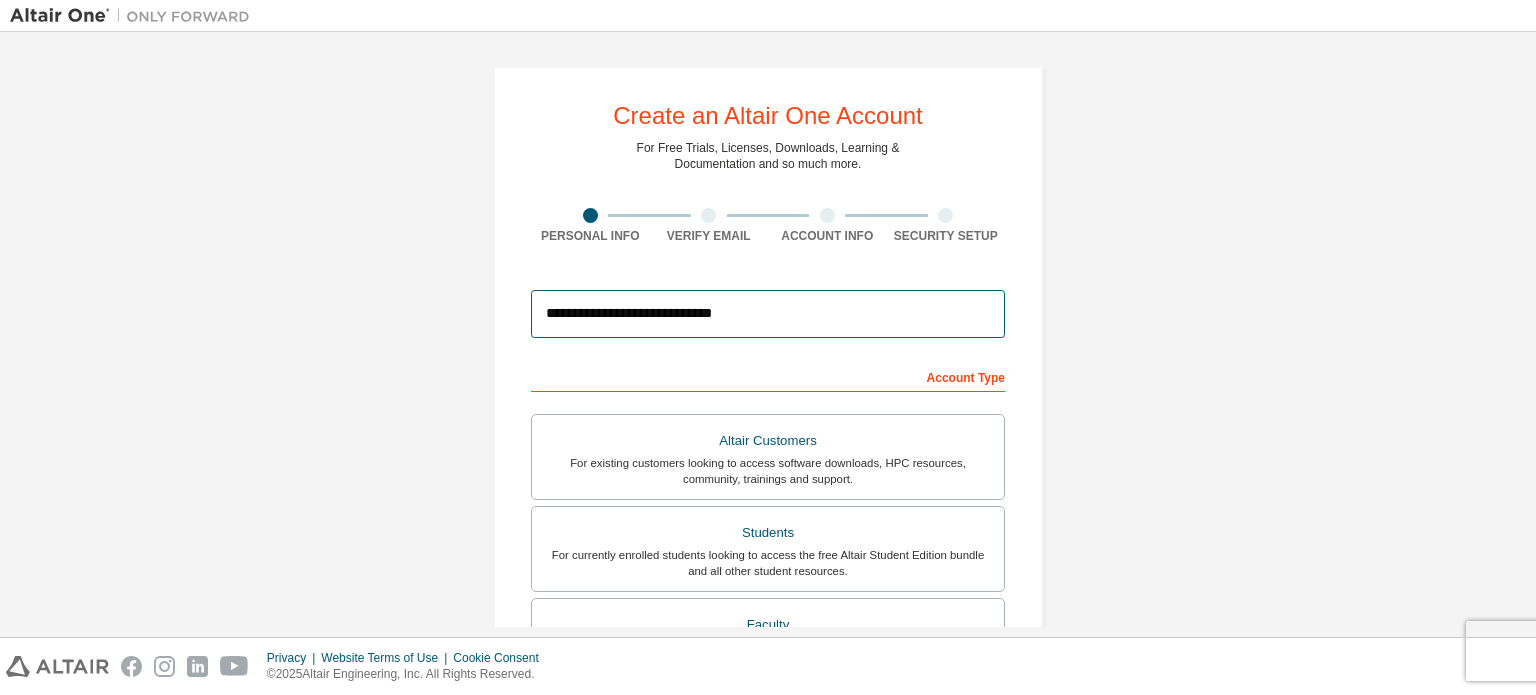 click on "**********" at bounding box center [768, 314] 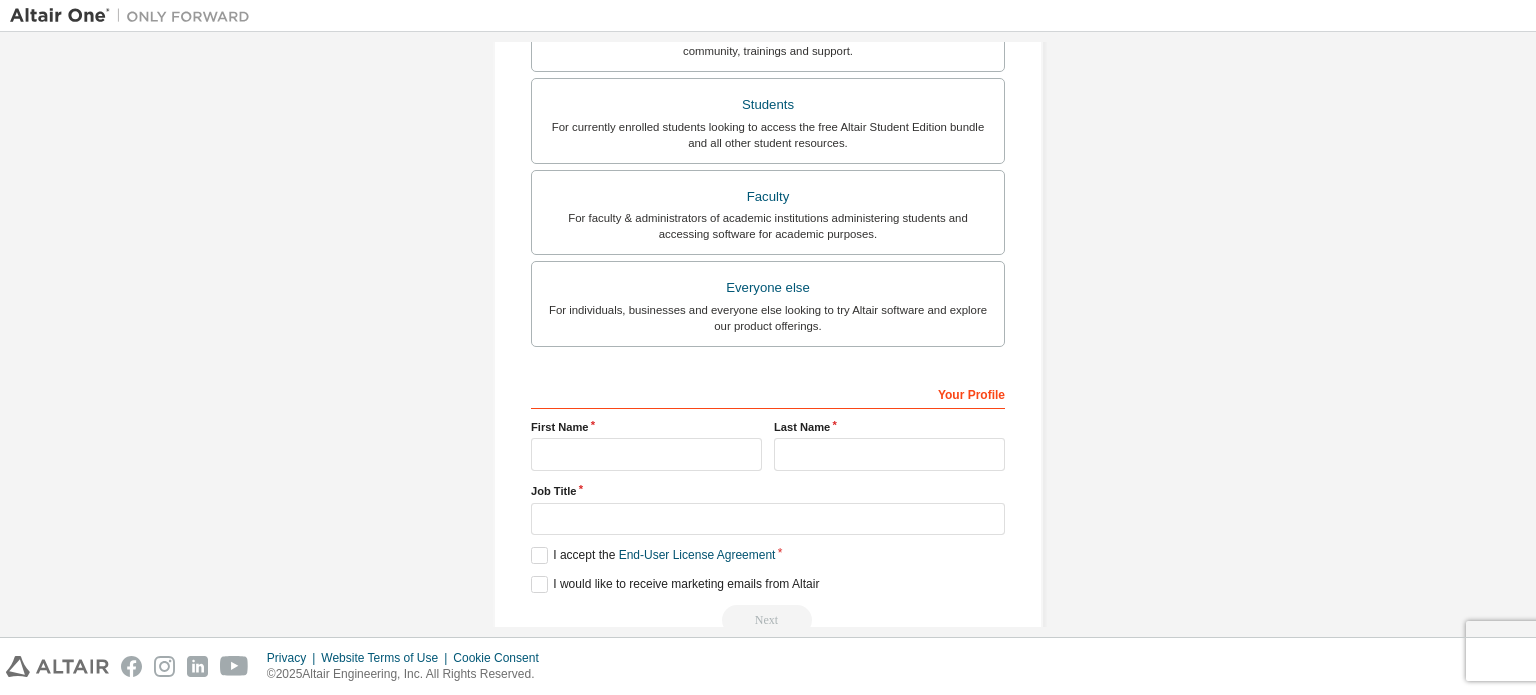 scroll, scrollTop: 469, scrollLeft: 0, axis: vertical 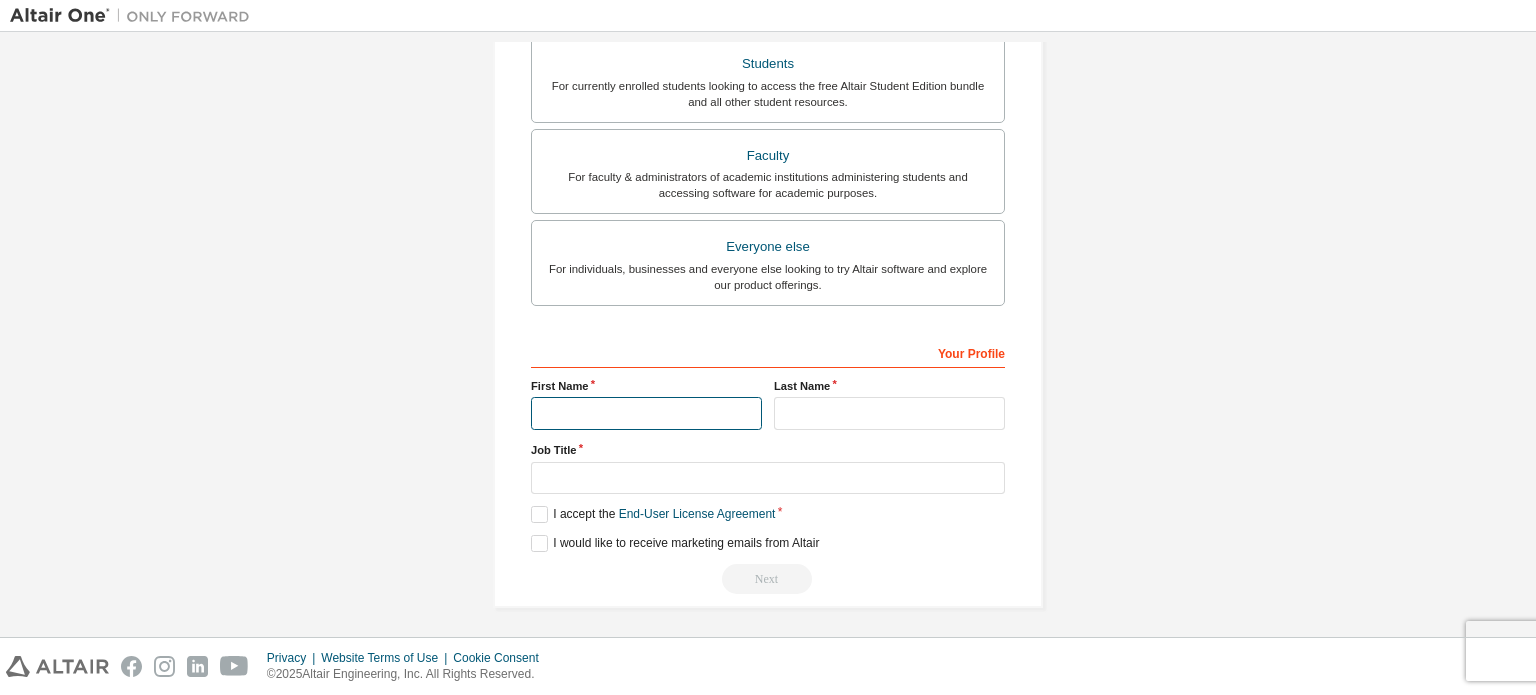 click at bounding box center (646, 413) 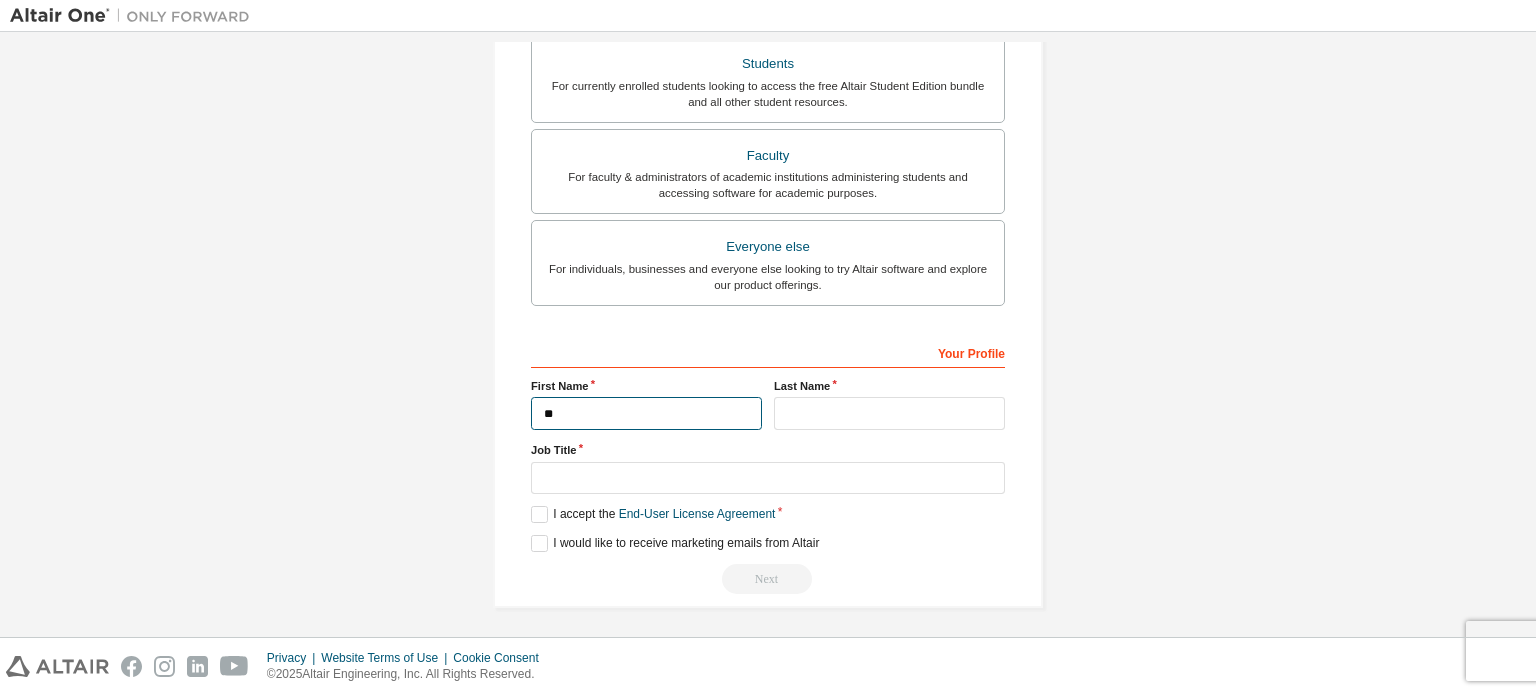 type on "********" 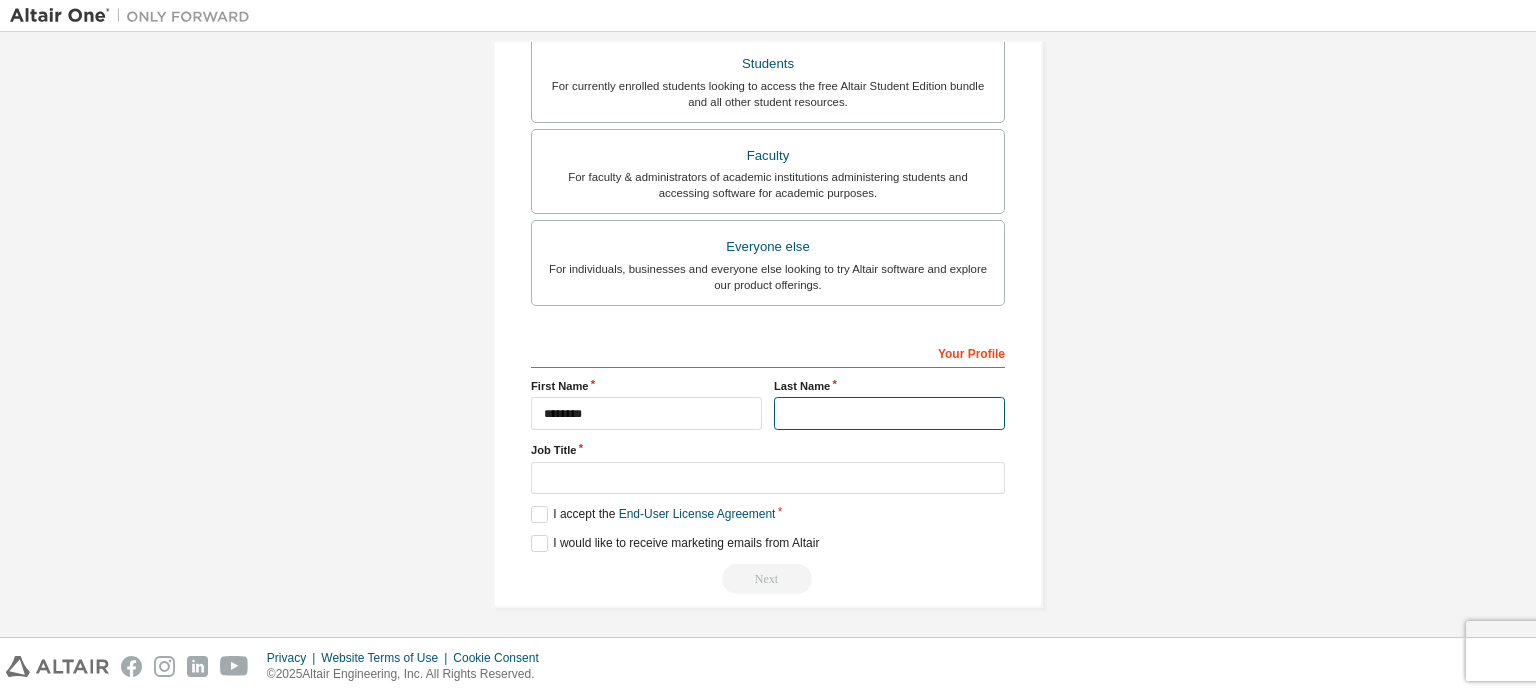 click at bounding box center [889, 413] 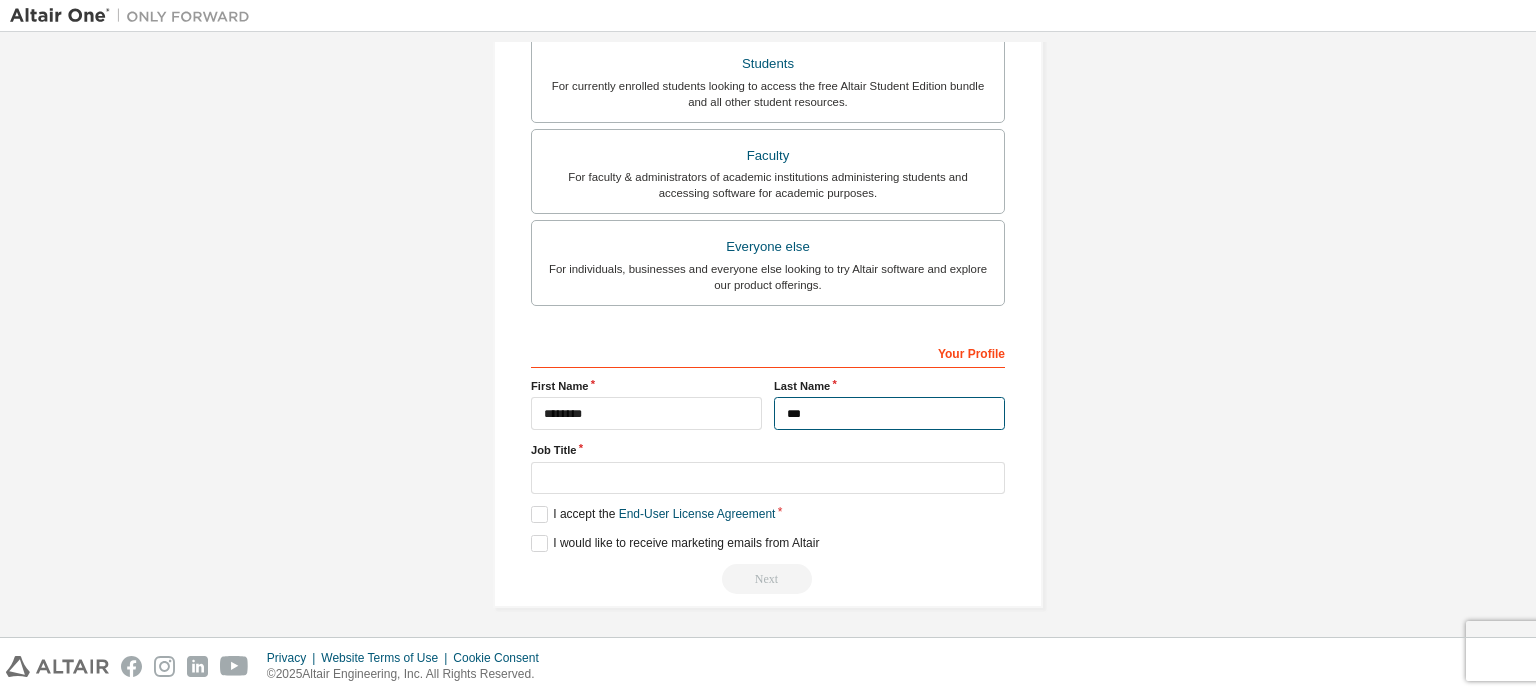 type on "********" 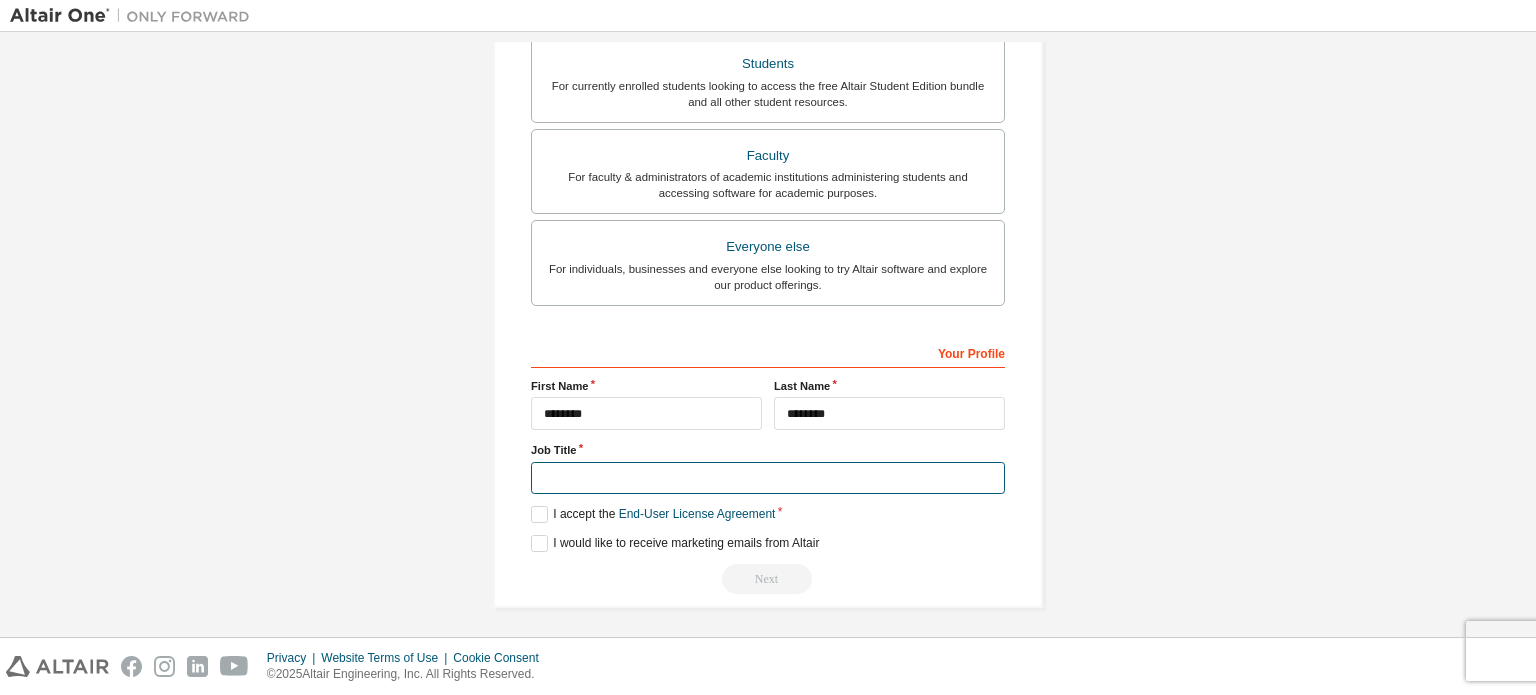 click at bounding box center [768, 478] 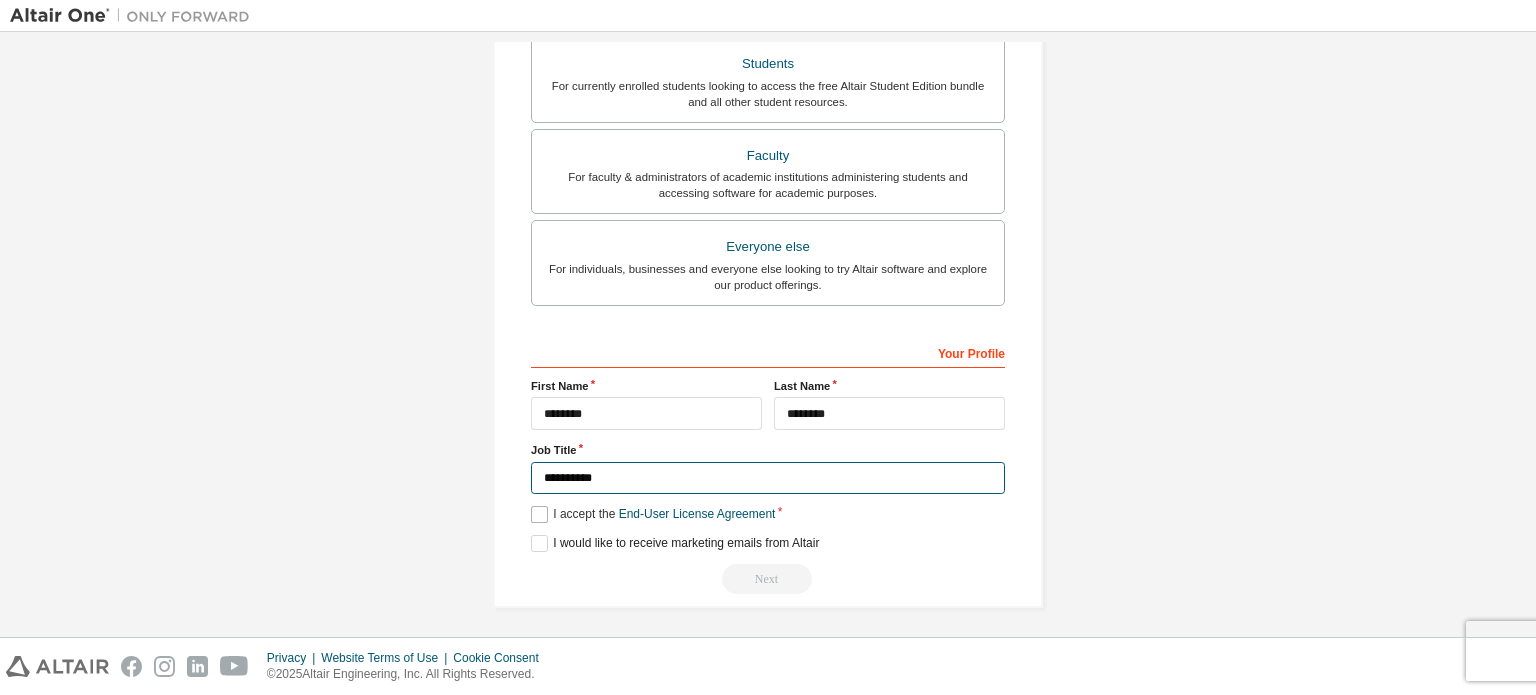 type on "**********" 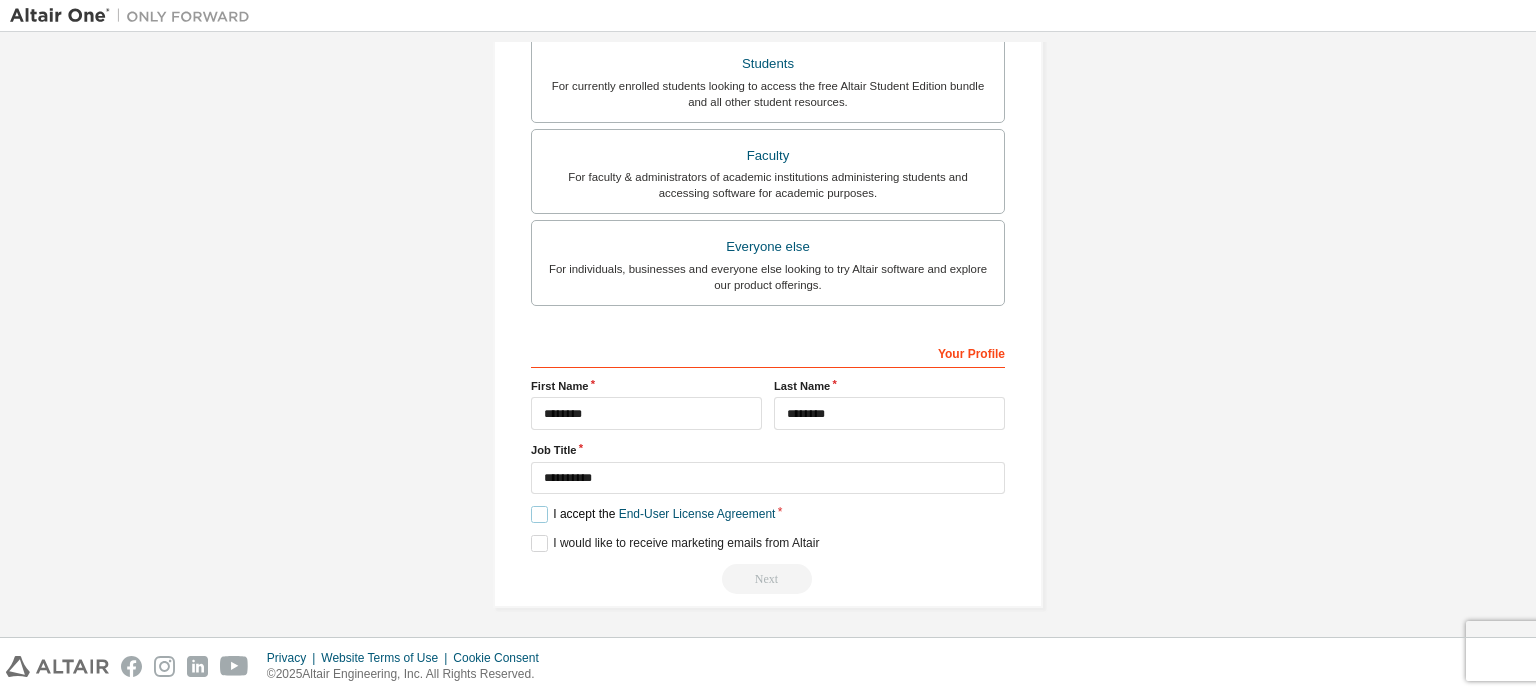 click on "I accept the    End-User License Agreement" at bounding box center [653, 514] 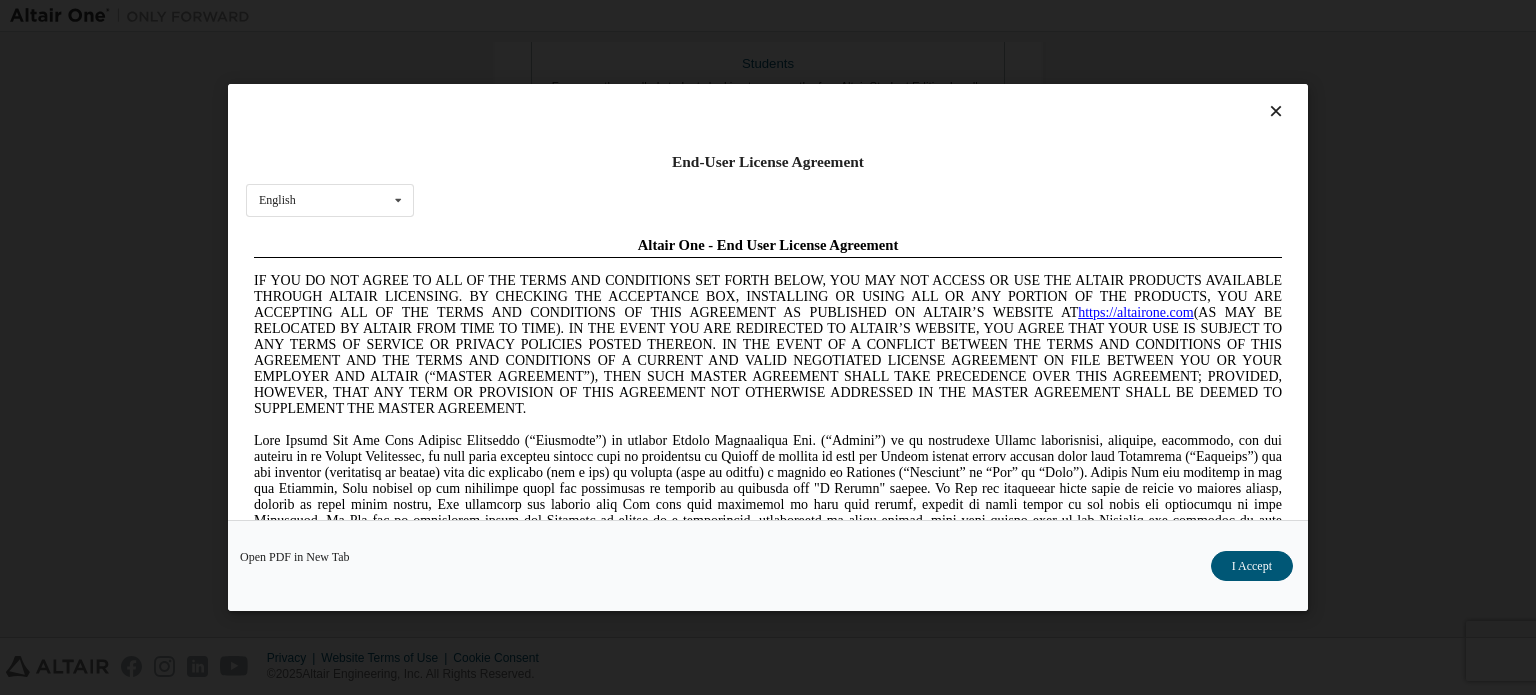 scroll, scrollTop: 0, scrollLeft: 0, axis: both 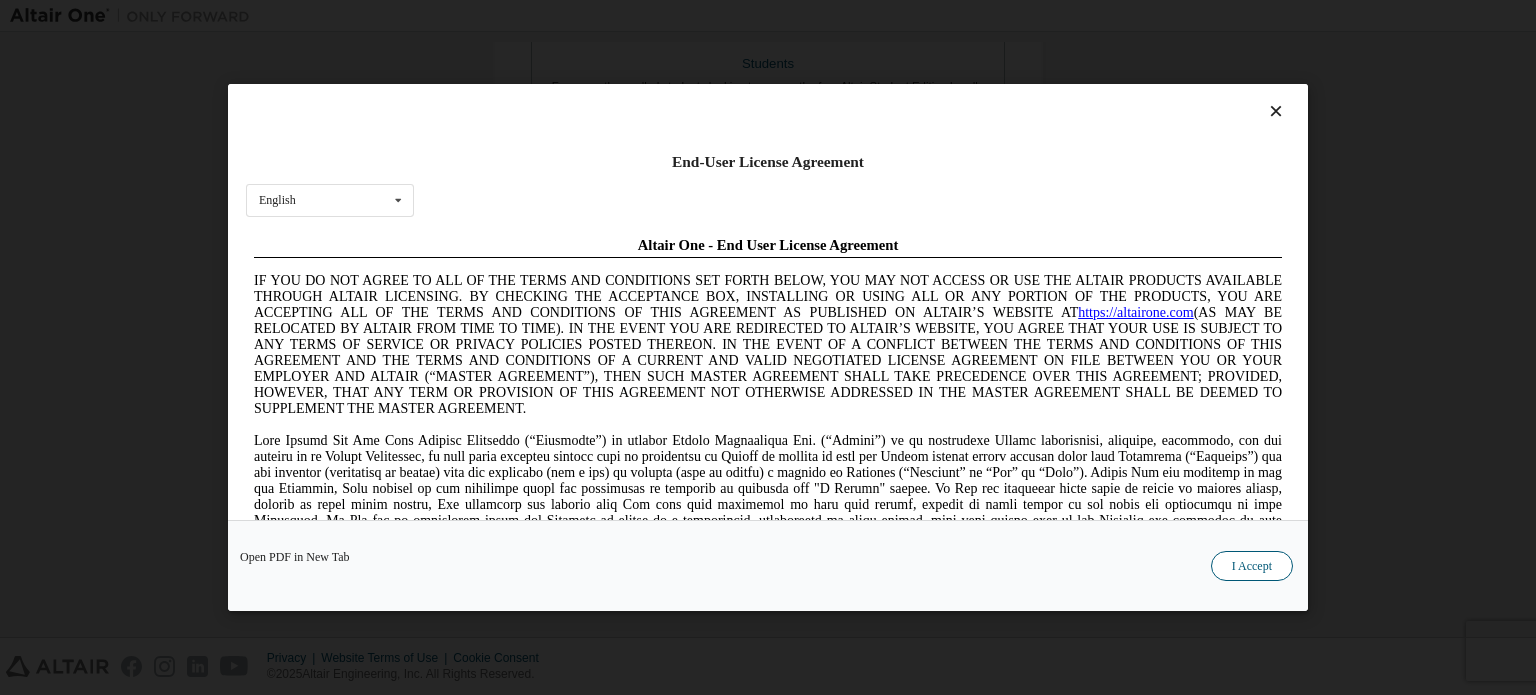 click on "I Accept" at bounding box center (1252, 566) 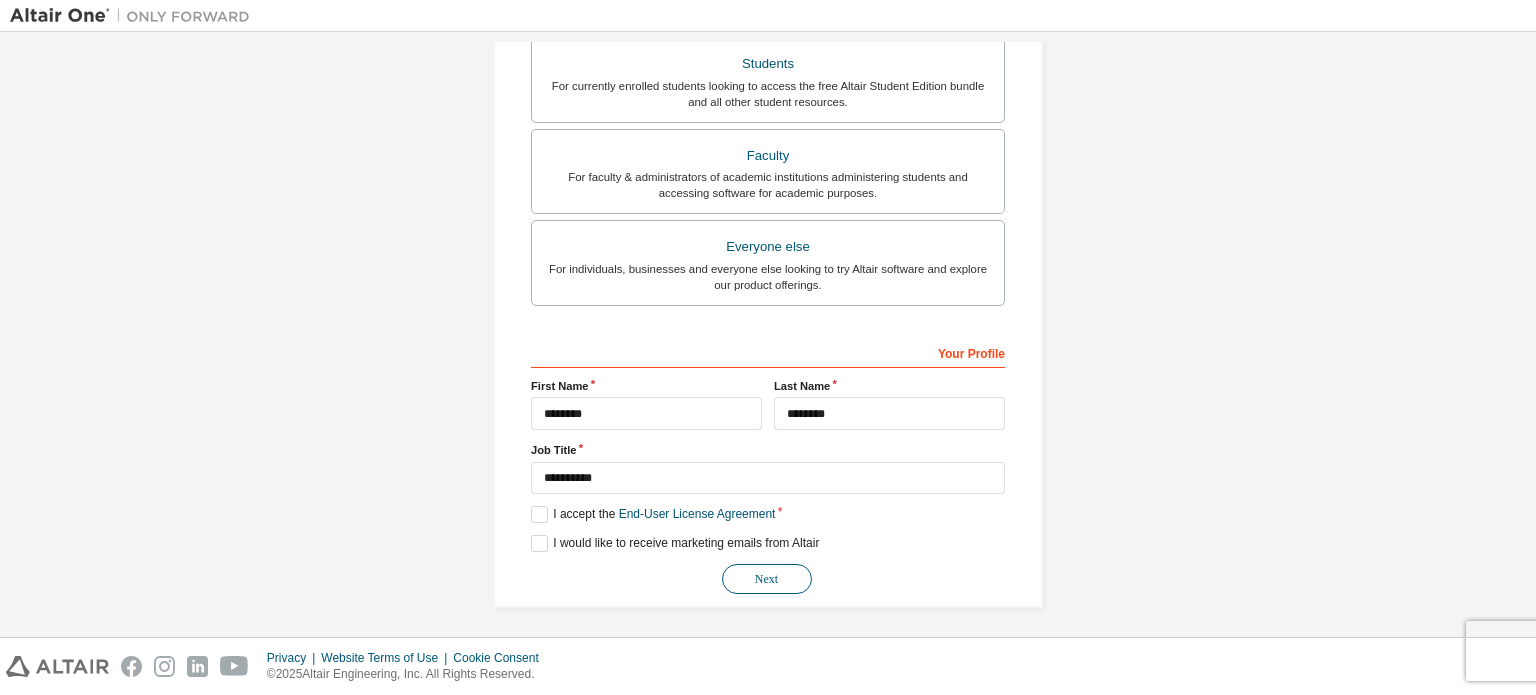 click on "Next" at bounding box center (767, 579) 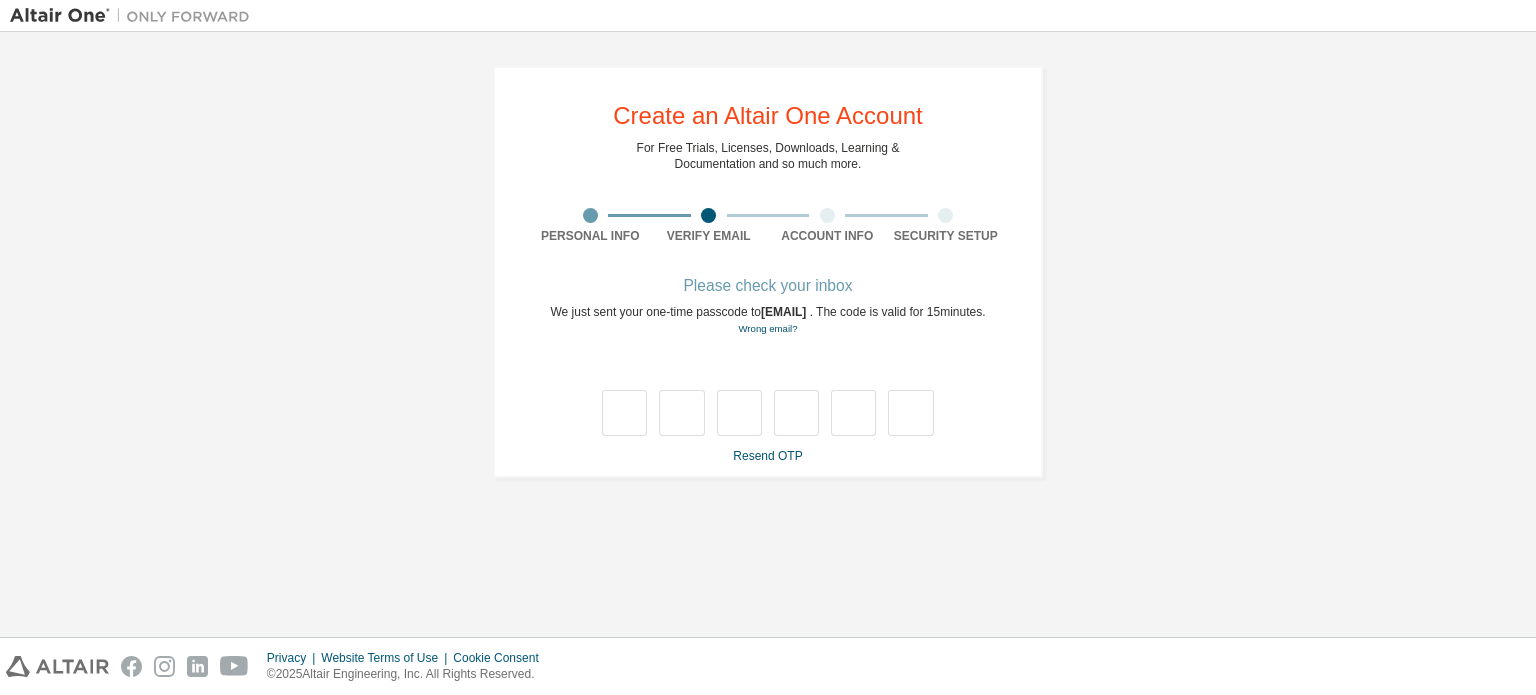 scroll, scrollTop: 0, scrollLeft: 0, axis: both 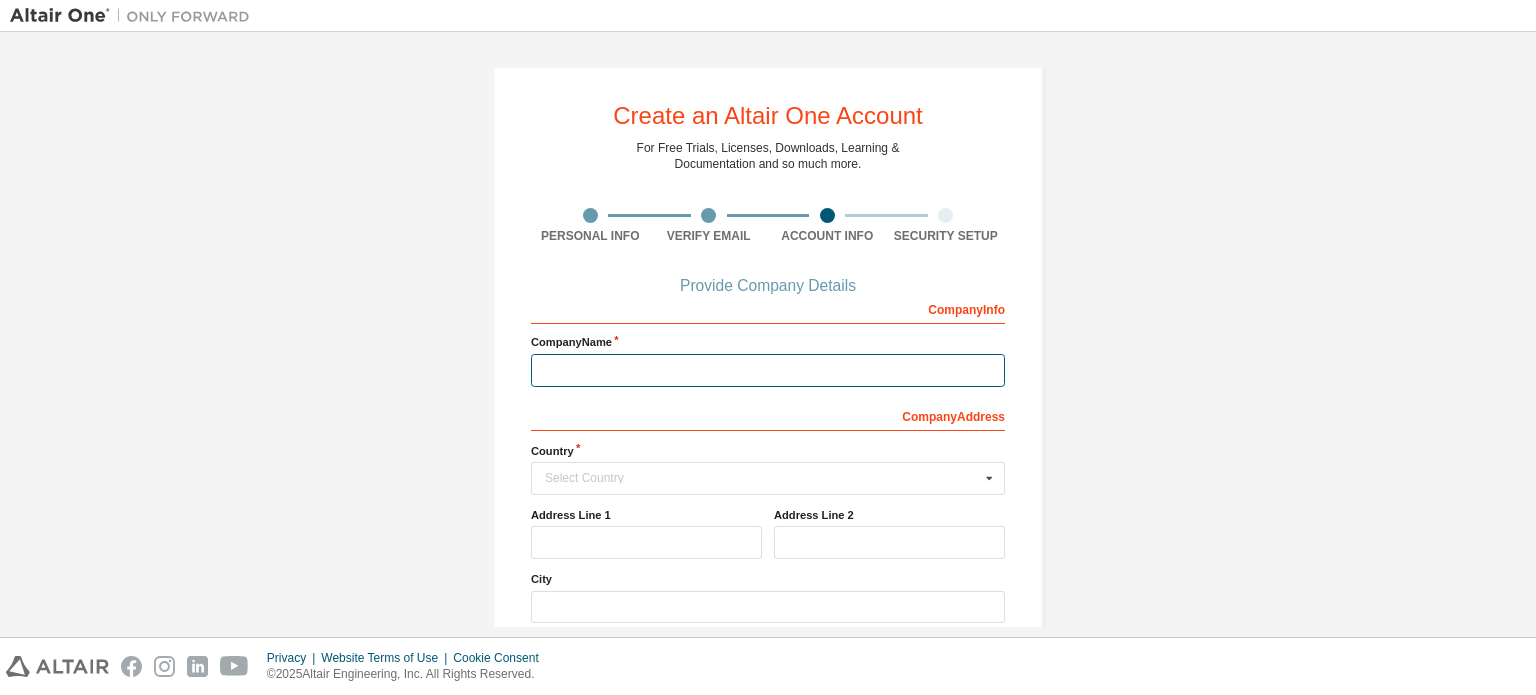 click at bounding box center [768, 370] 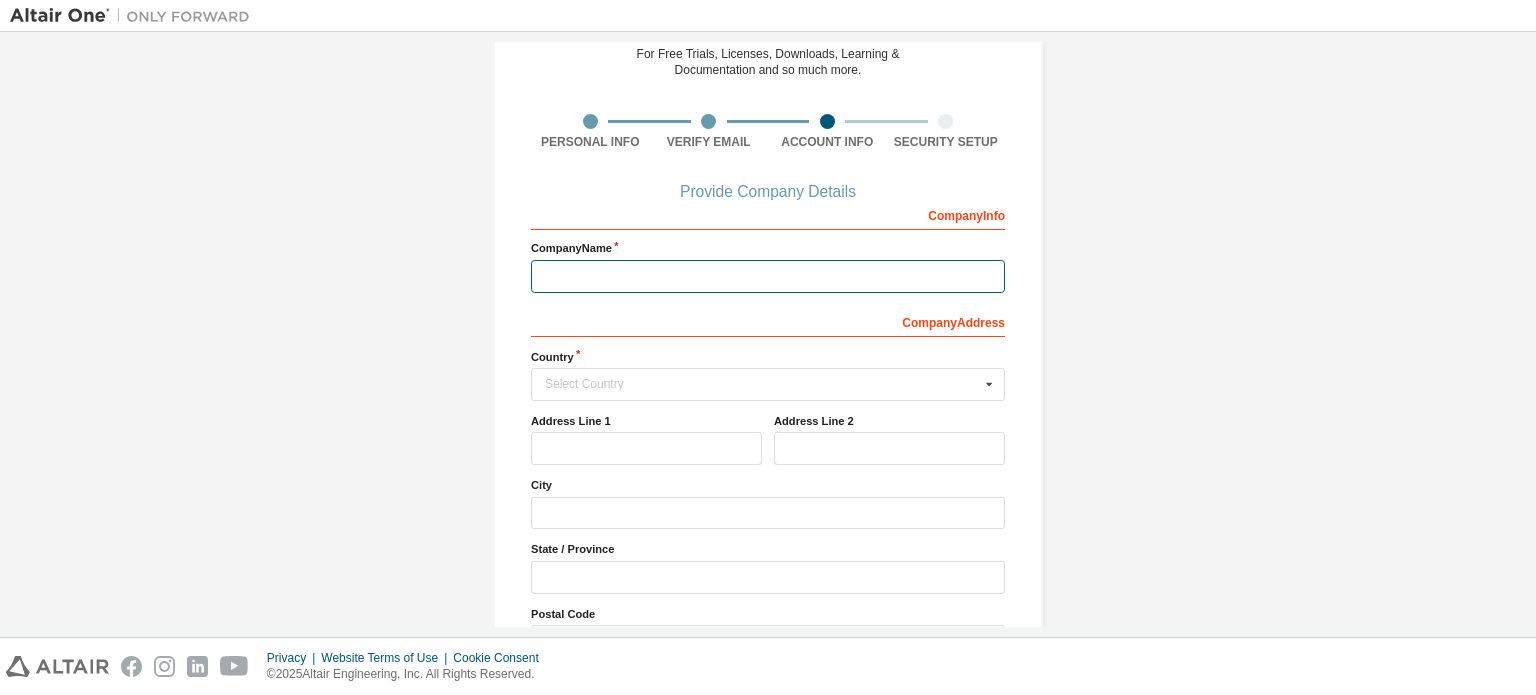 scroll, scrollTop: 100, scrollLeft: 0, axis: vertical 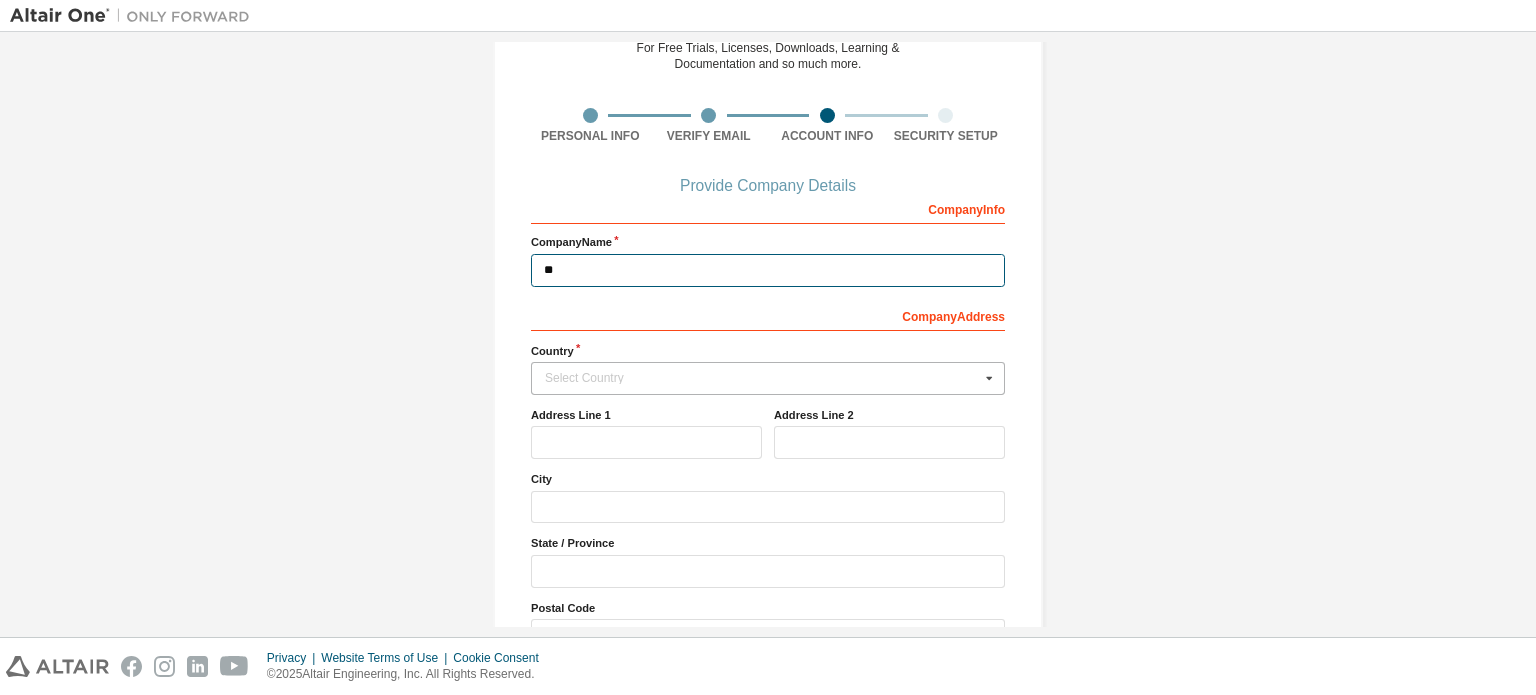 type on "**" 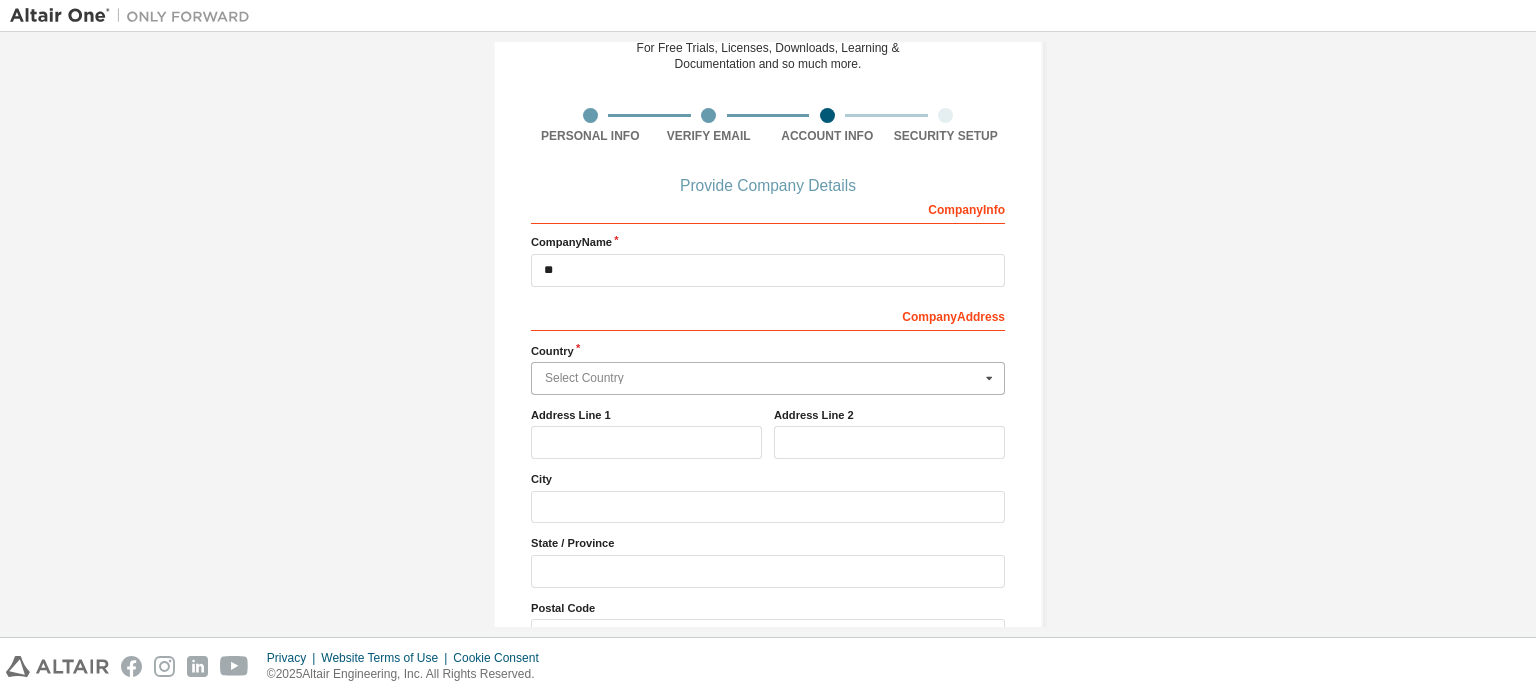 click at bounding box center (769, 378) 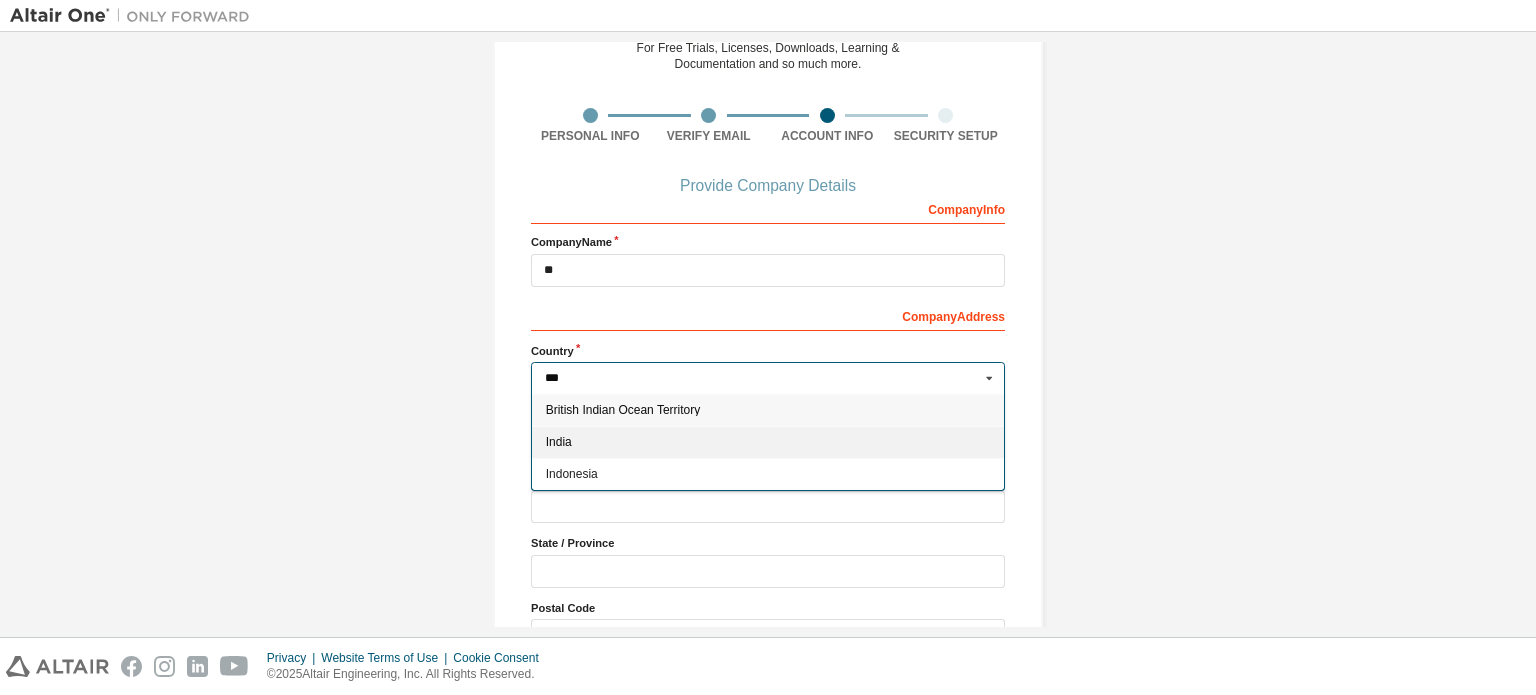 type on "***" 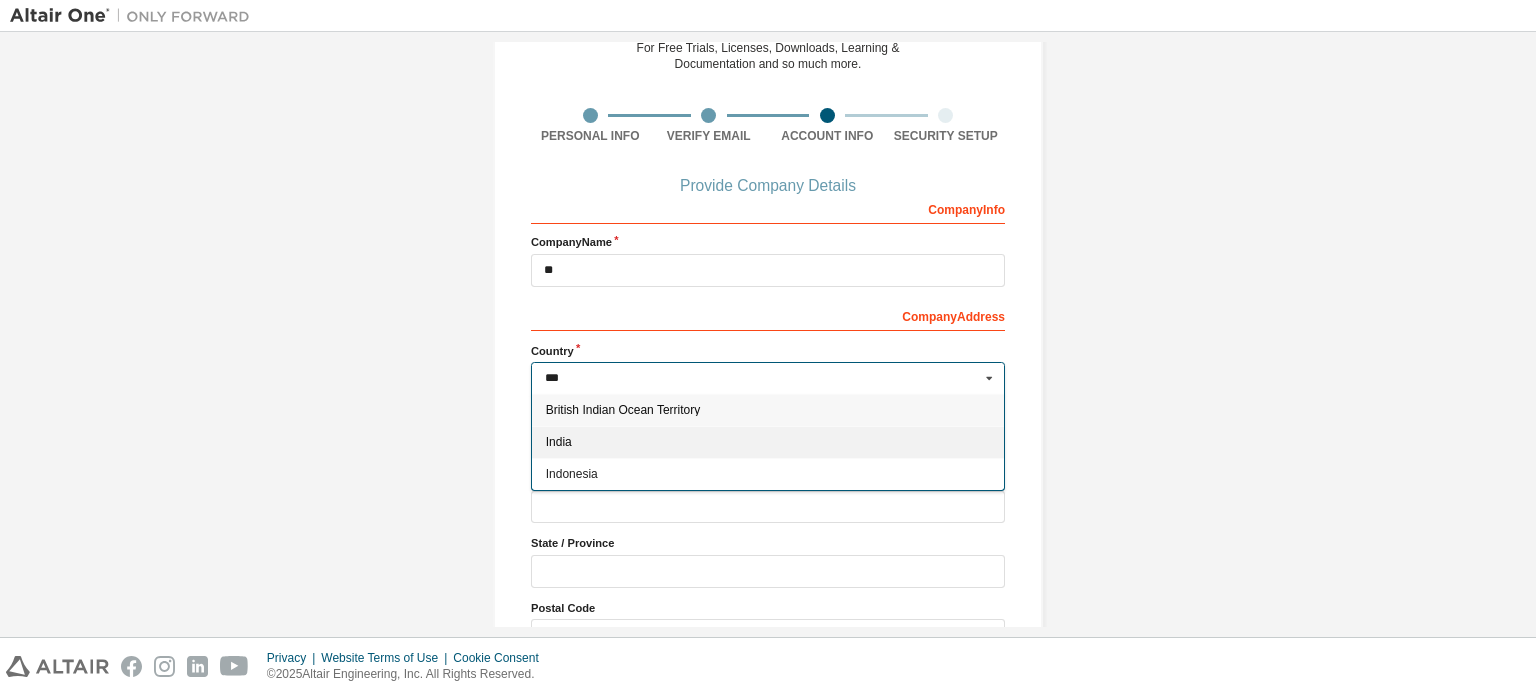 click on "India" at bounding box center [768, 442] 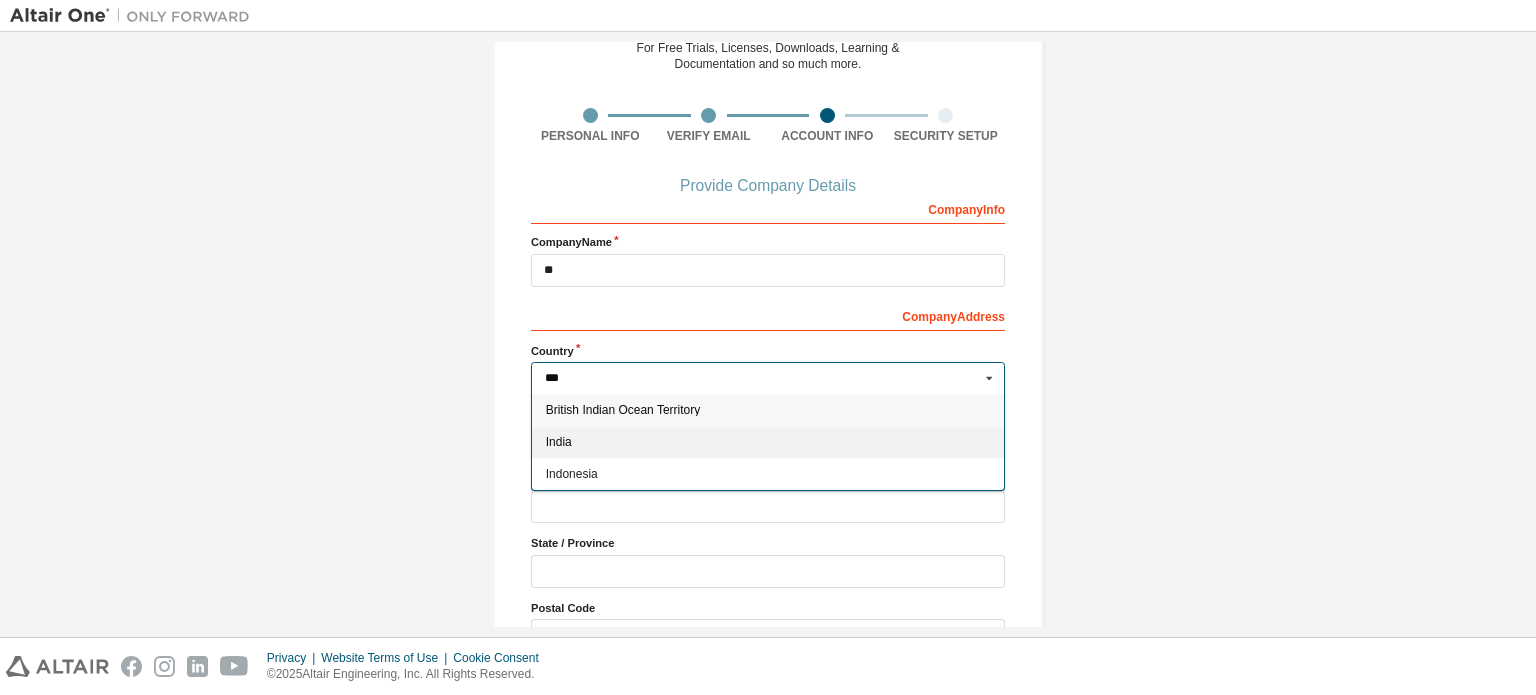 type on "***" 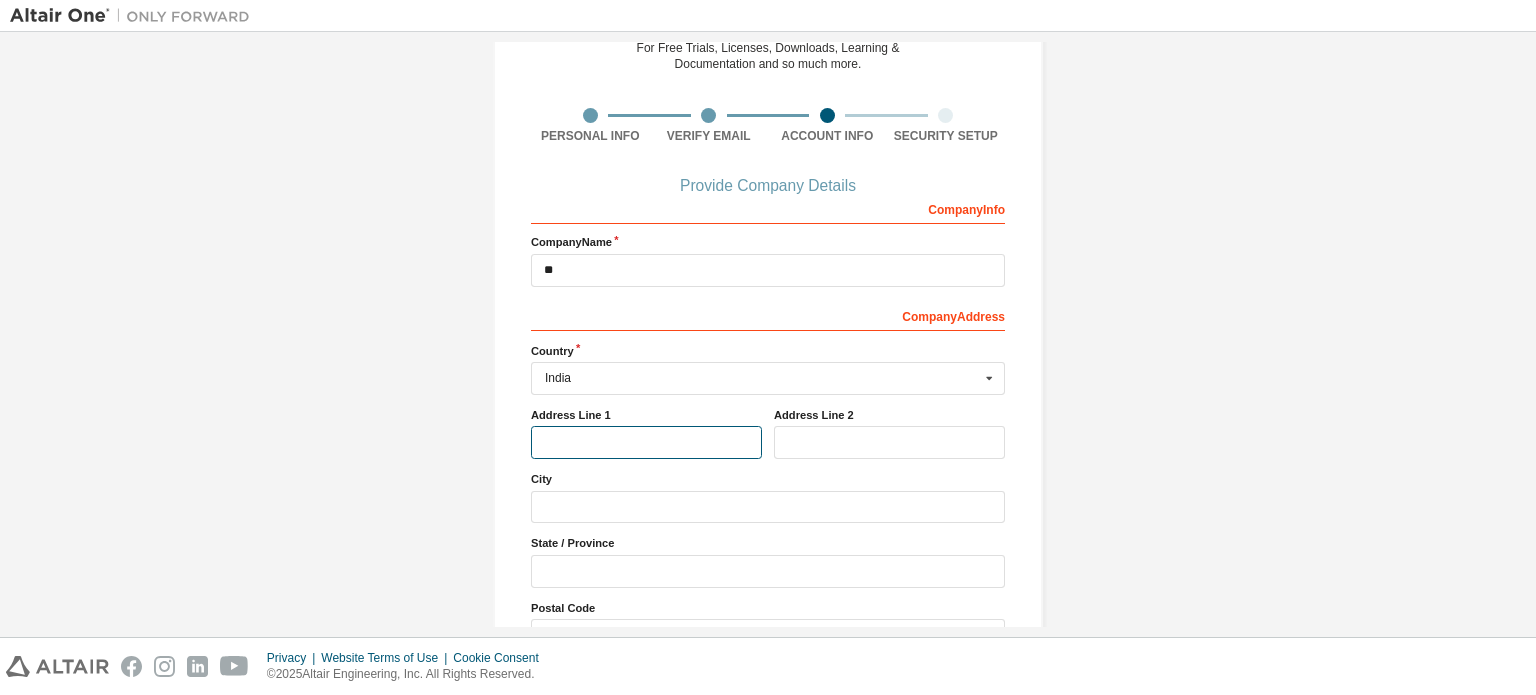 click at bounding box center [646, 442] 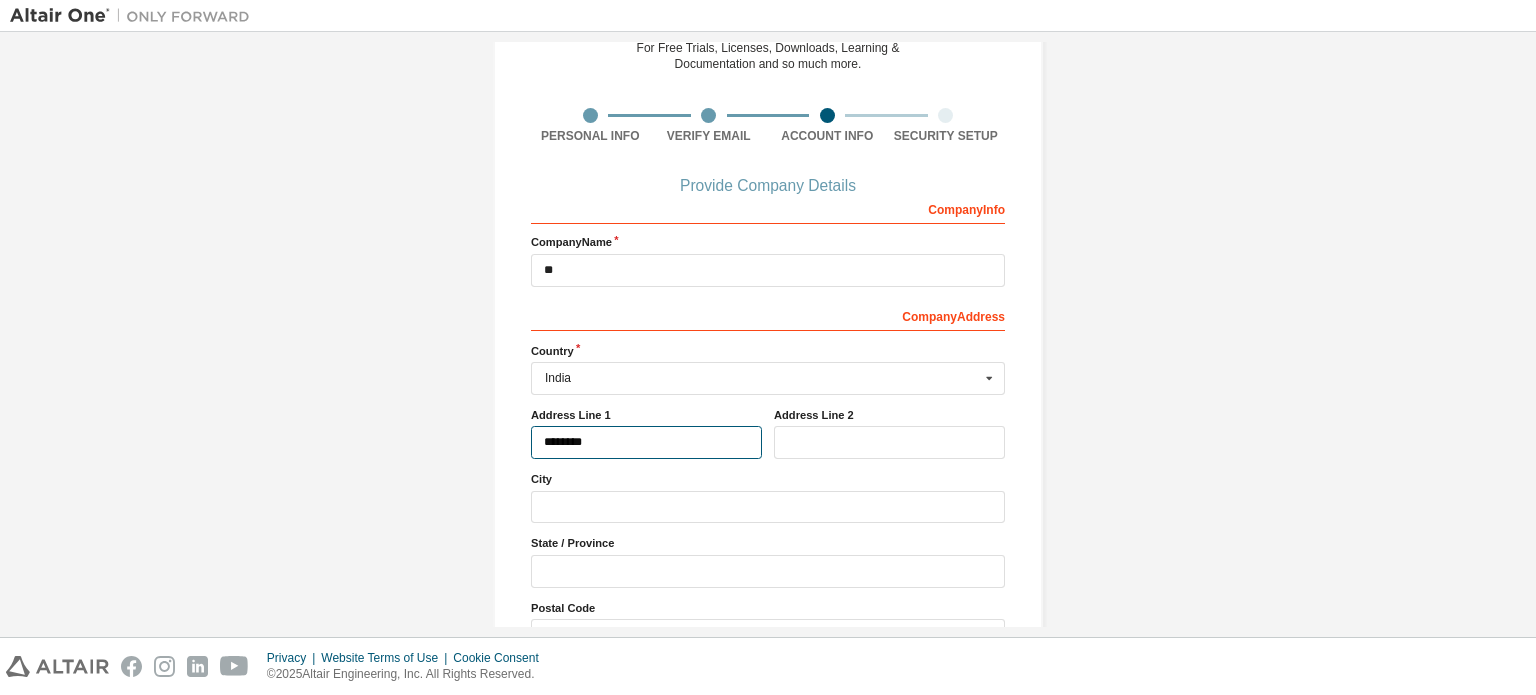 type on "********" 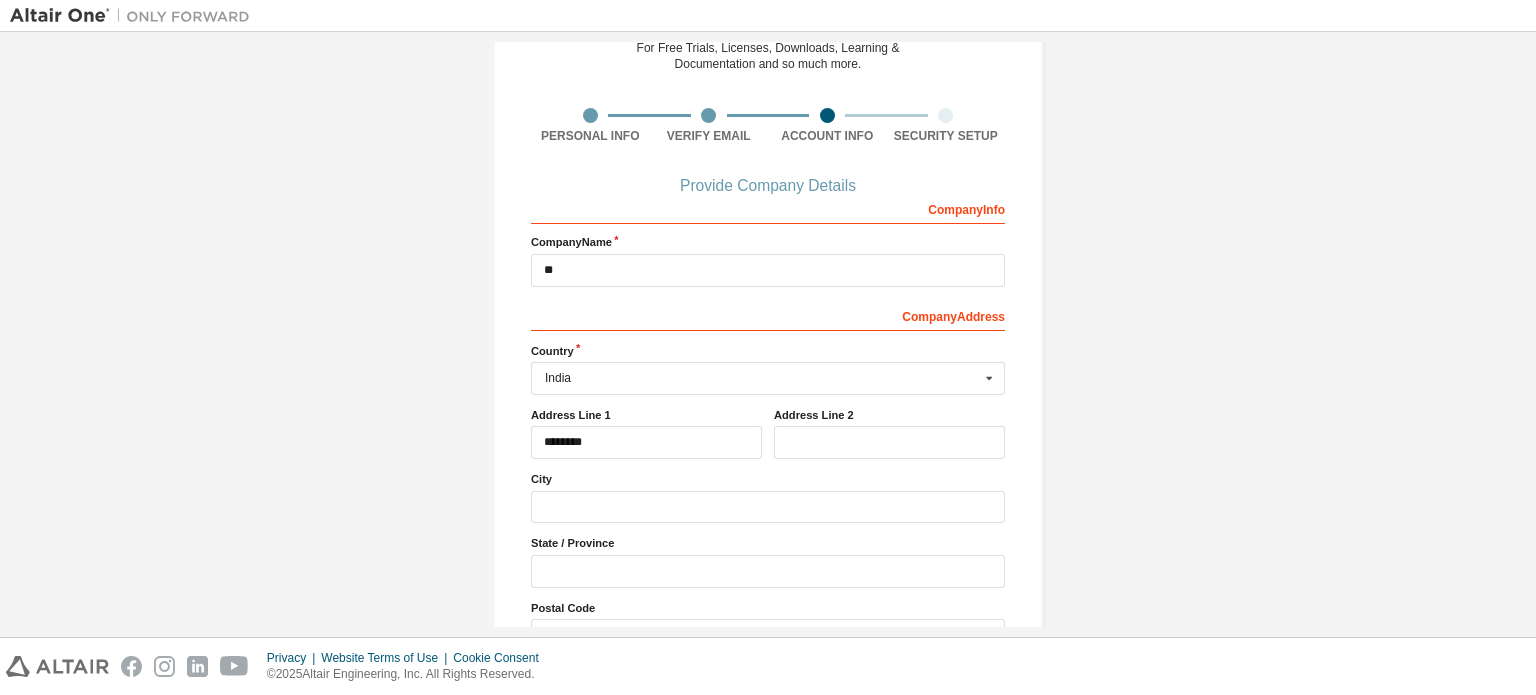 click on "Address Line 2" at bounding box center [889, 433] 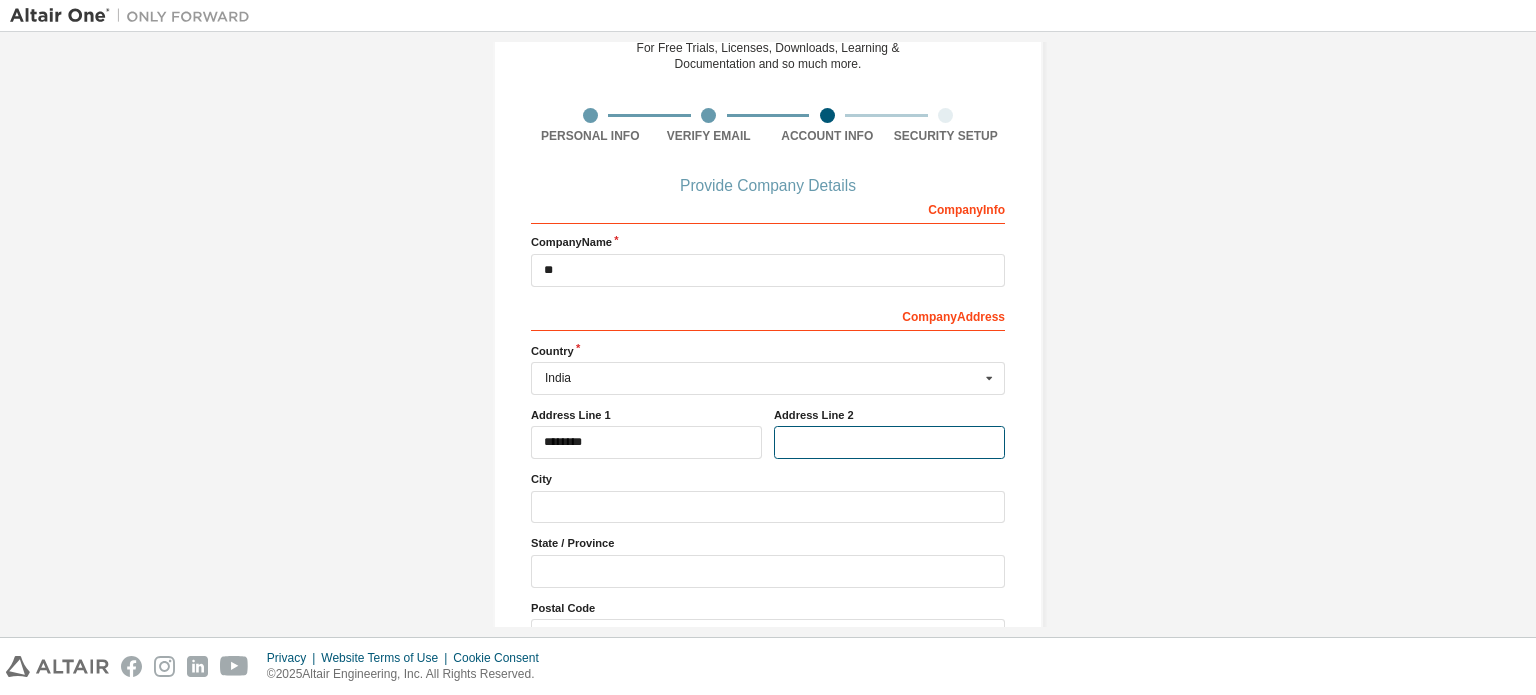 click at bounding box center (889, 442) 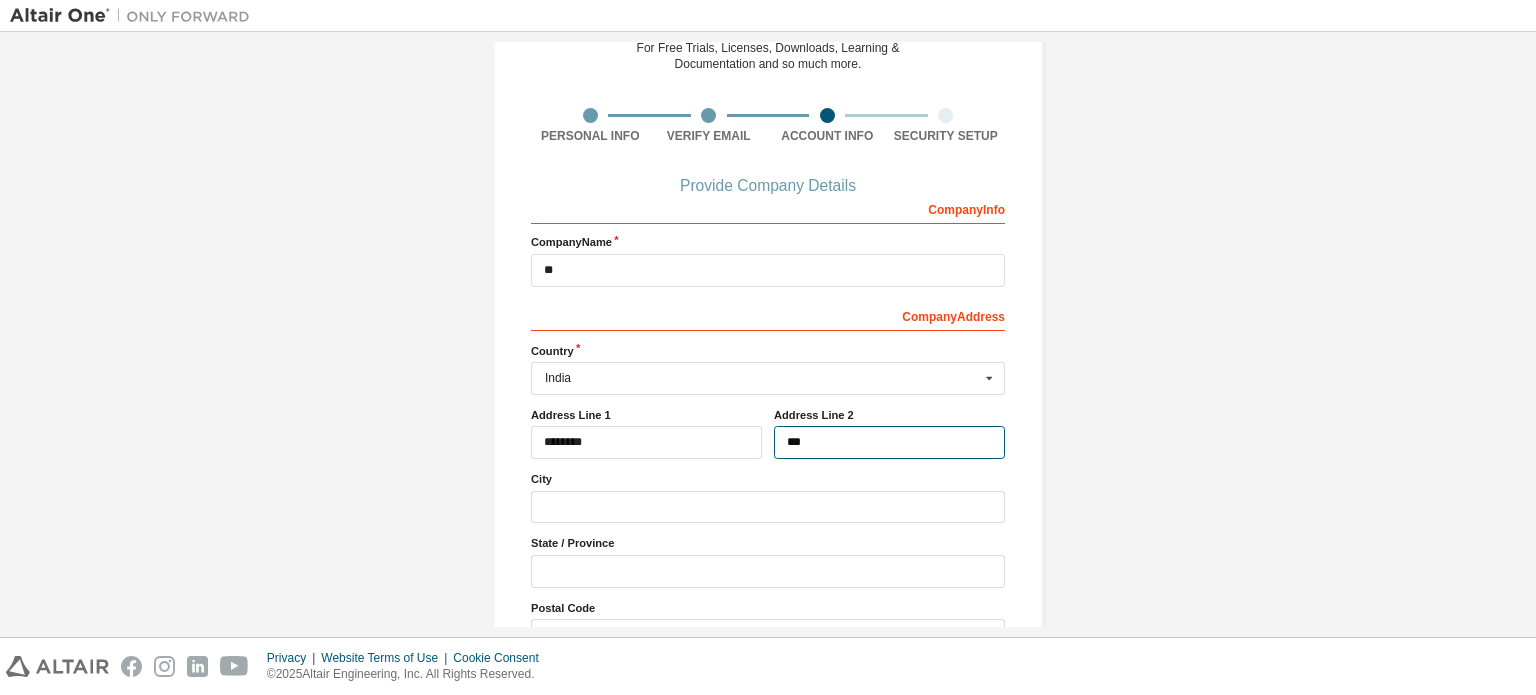 type on "***" 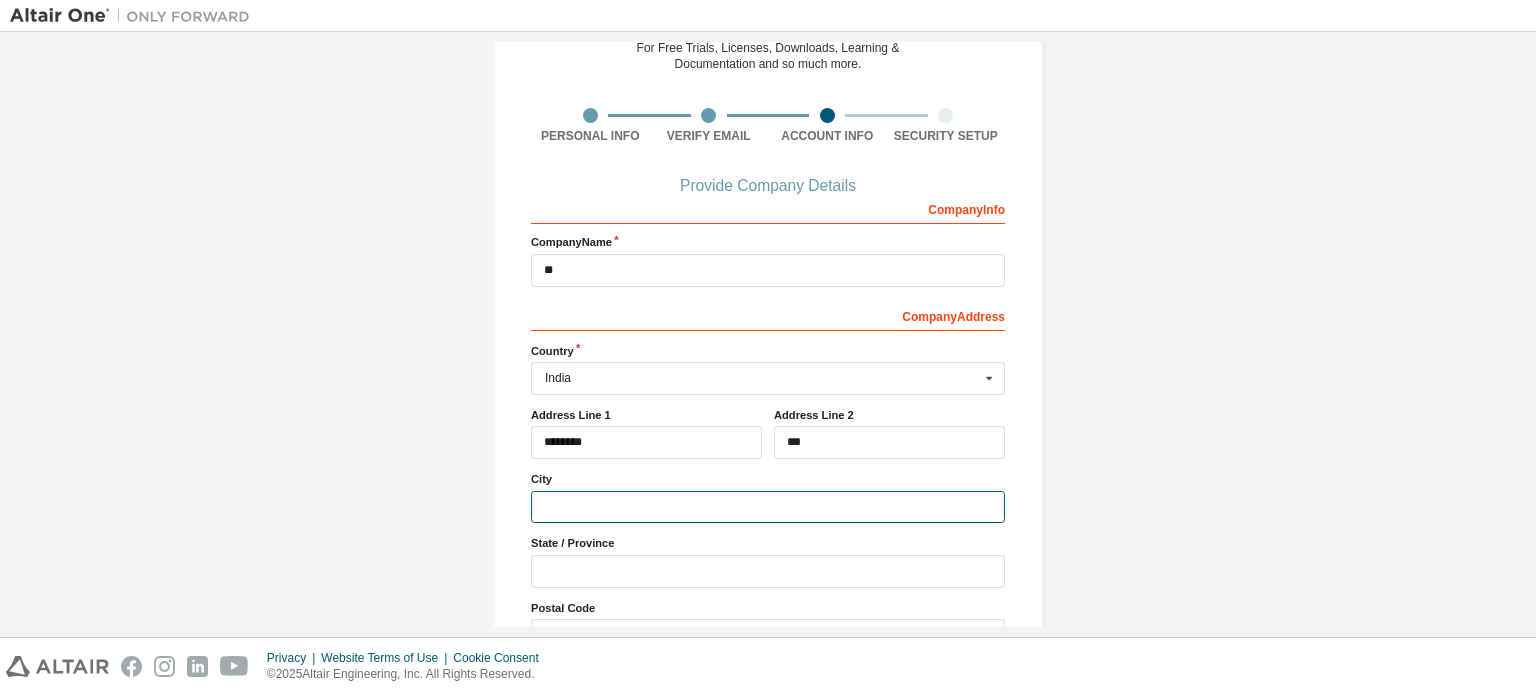 click at bounding box center [768, 507] 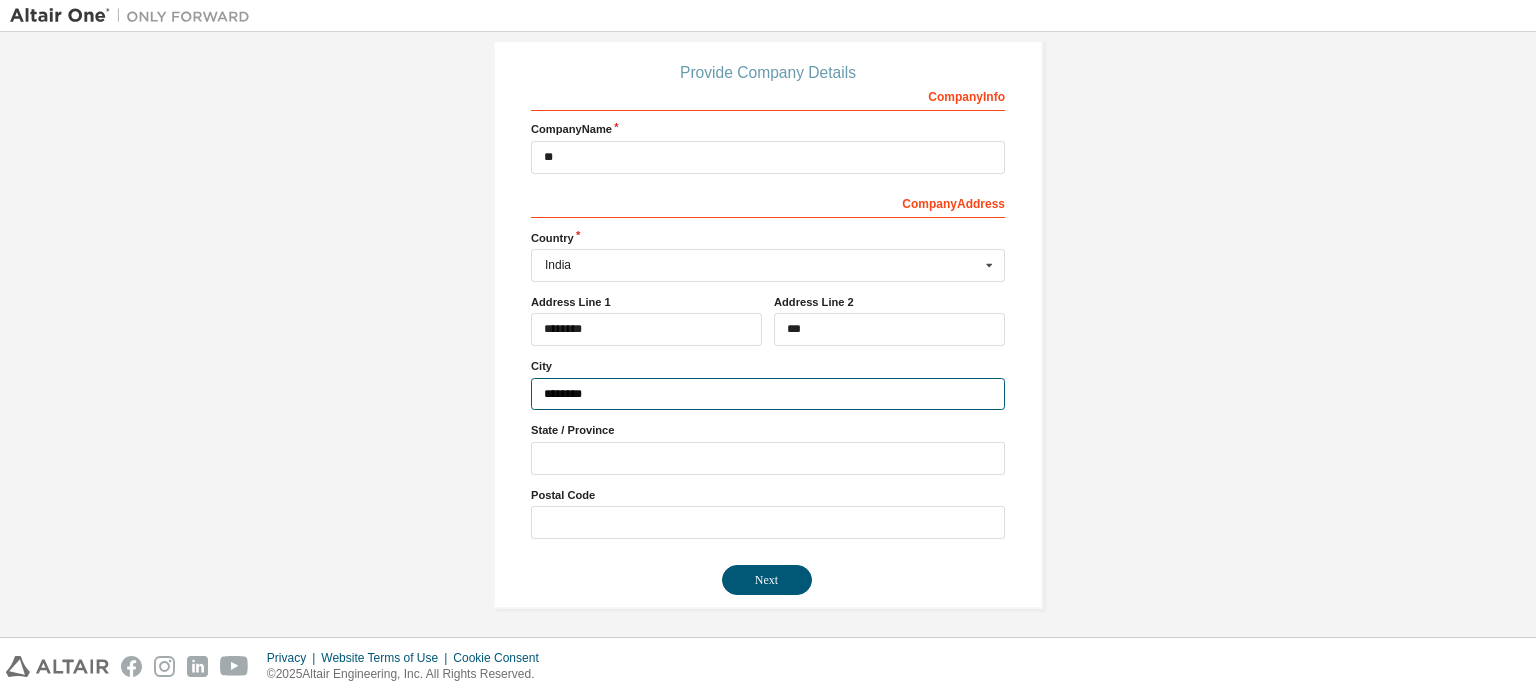 scroll, scrollTop: 214, scrollLeft: 0, axis: vertical 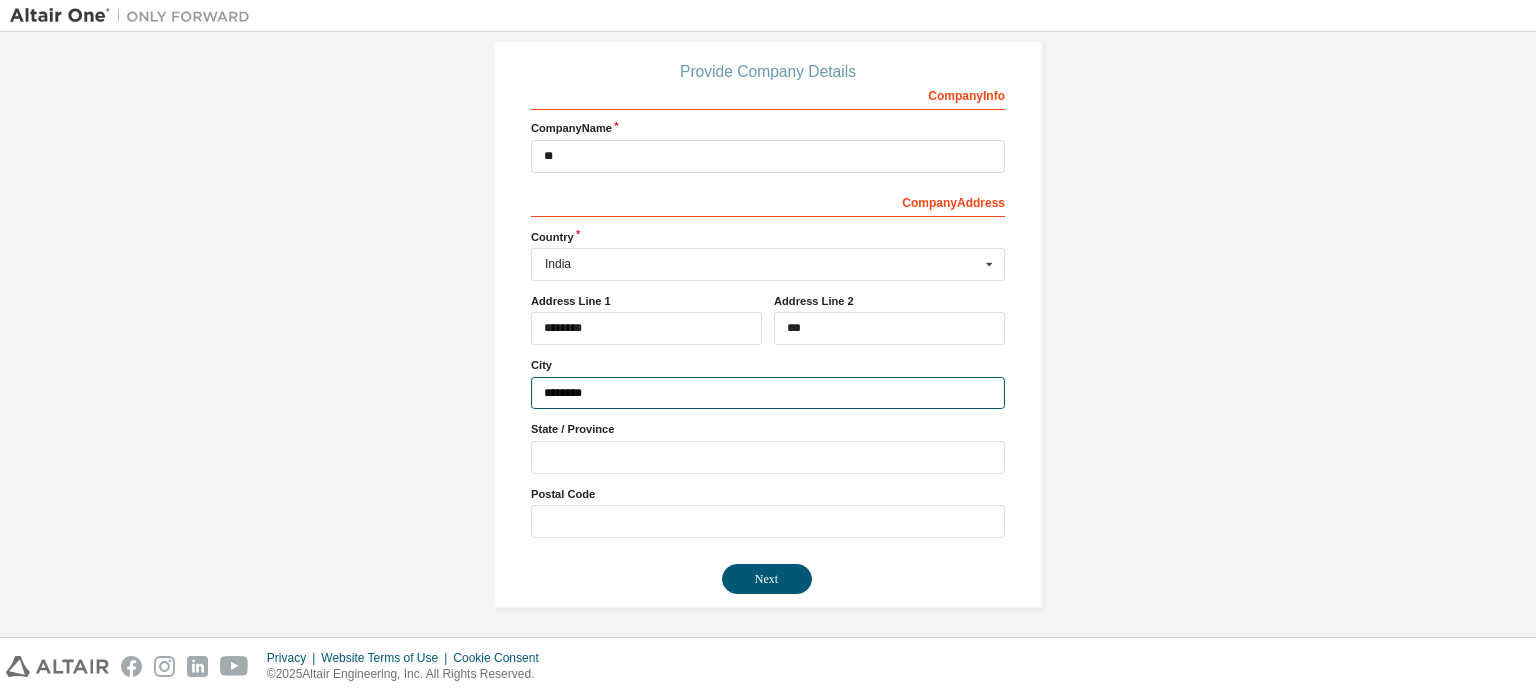 type on "********" 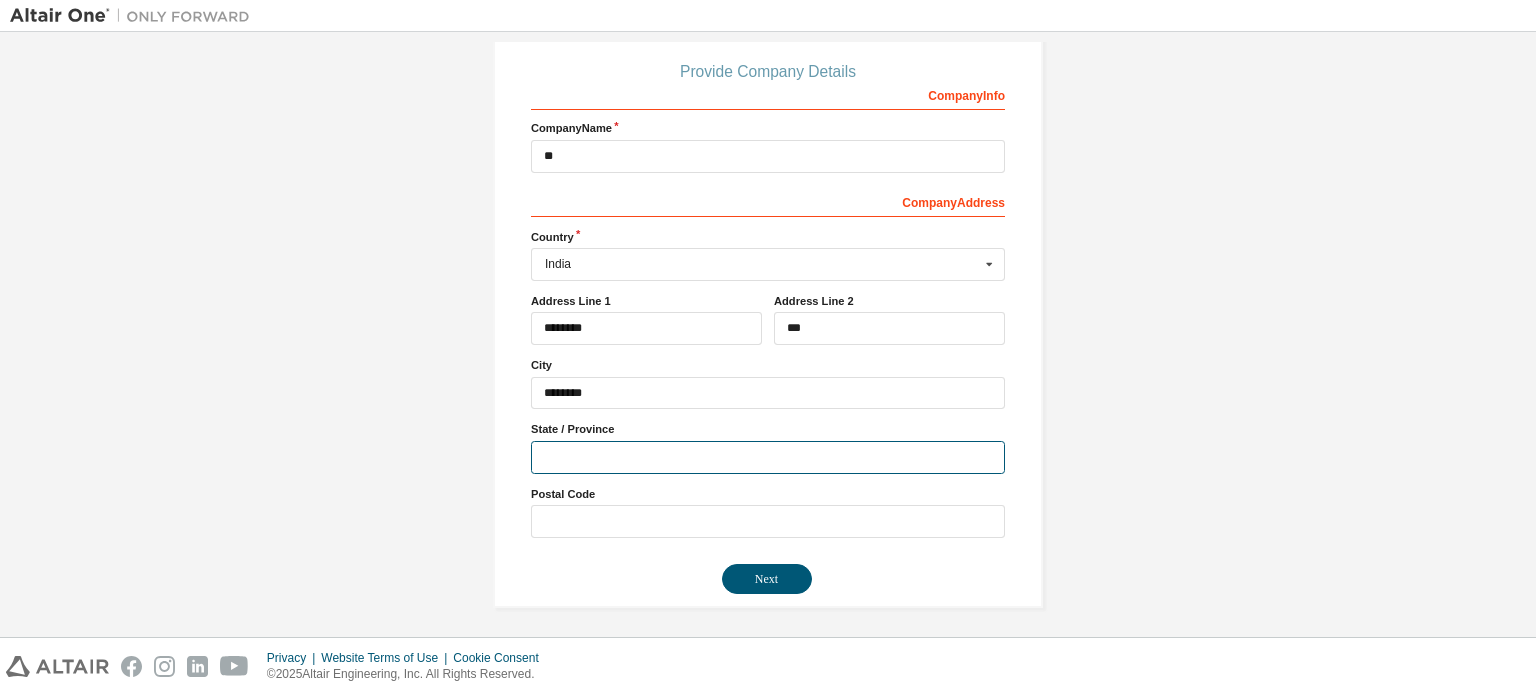 click at bounding box center [768, 457] 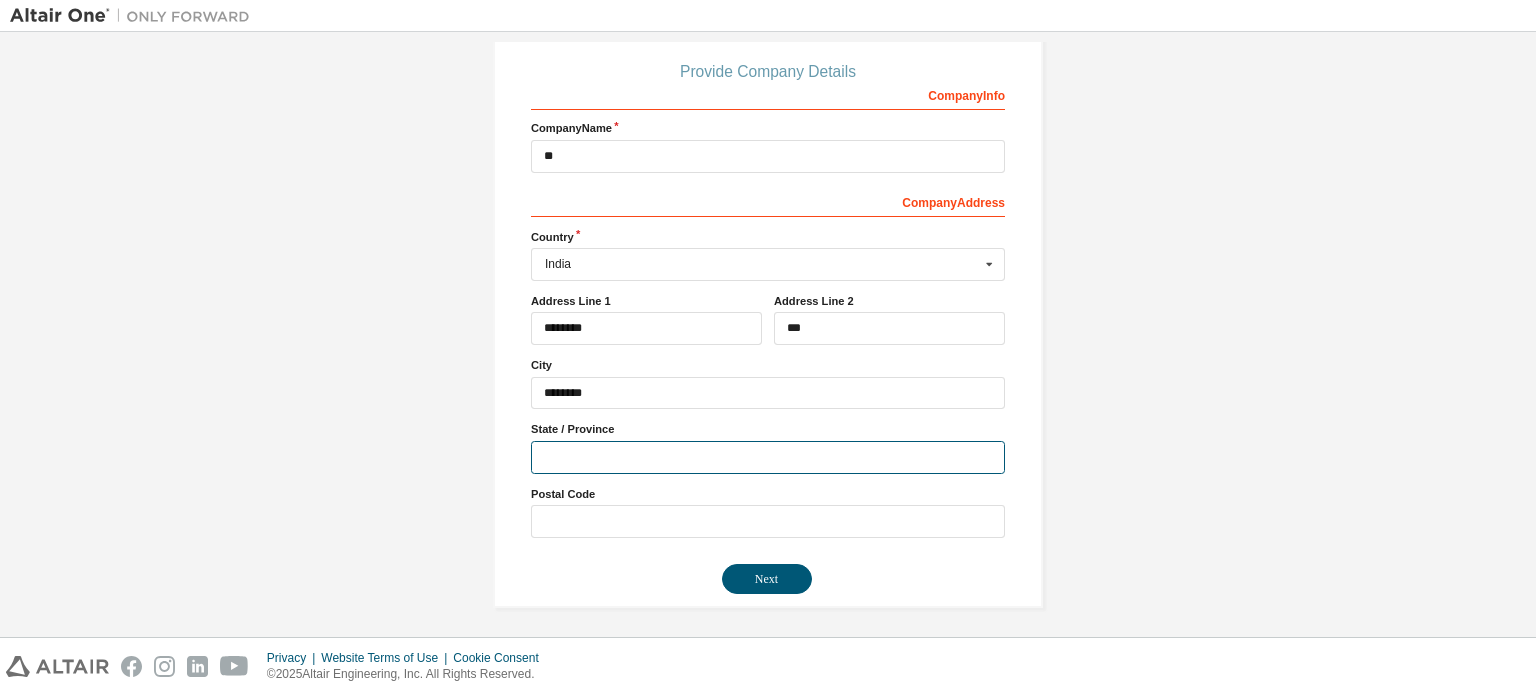 type on "**********" 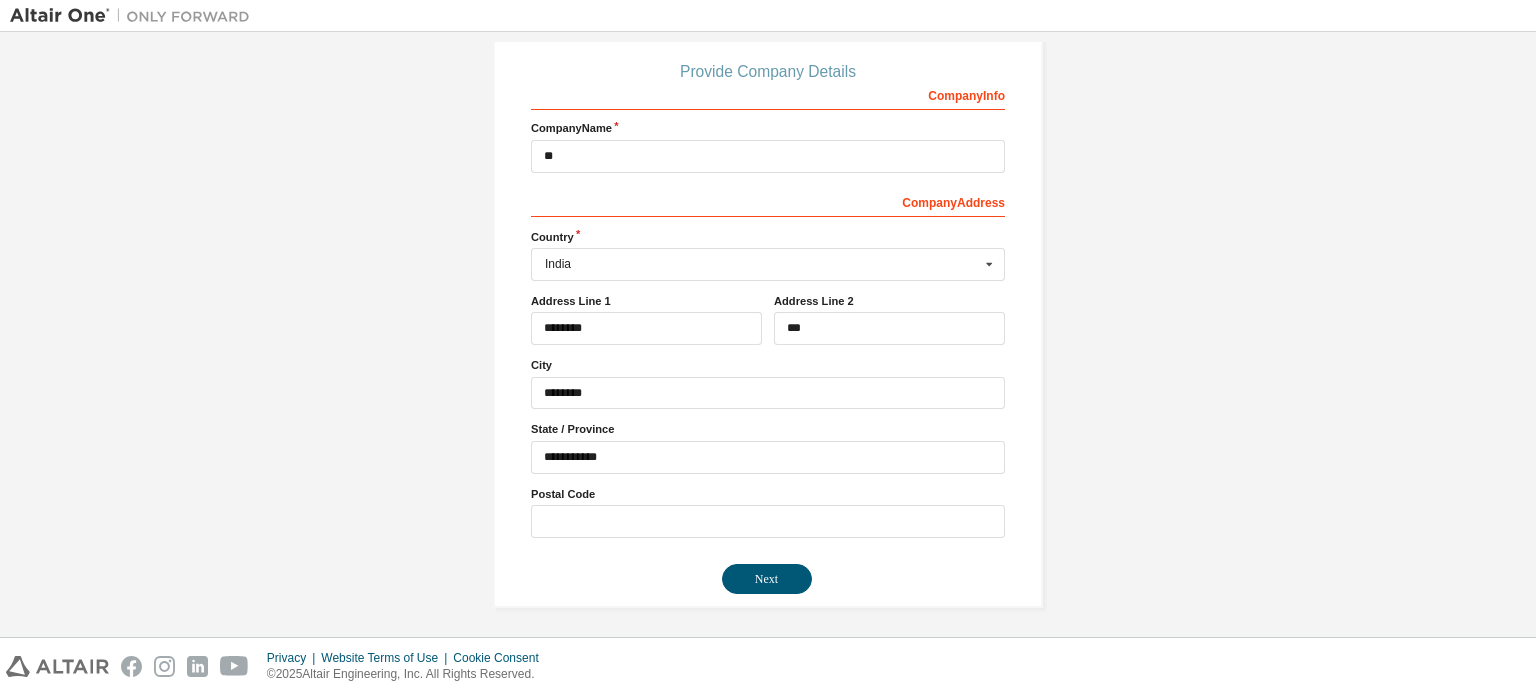 type on "***" 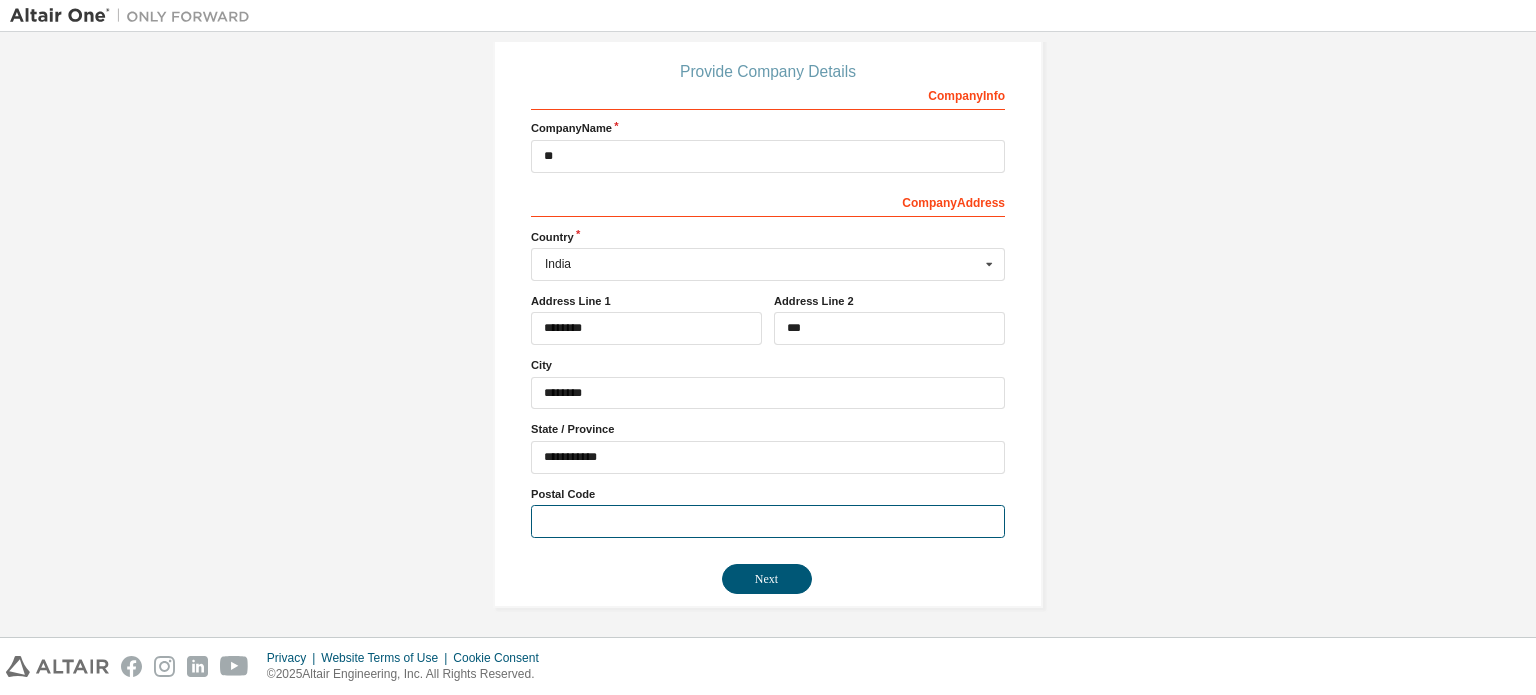 type on "******" 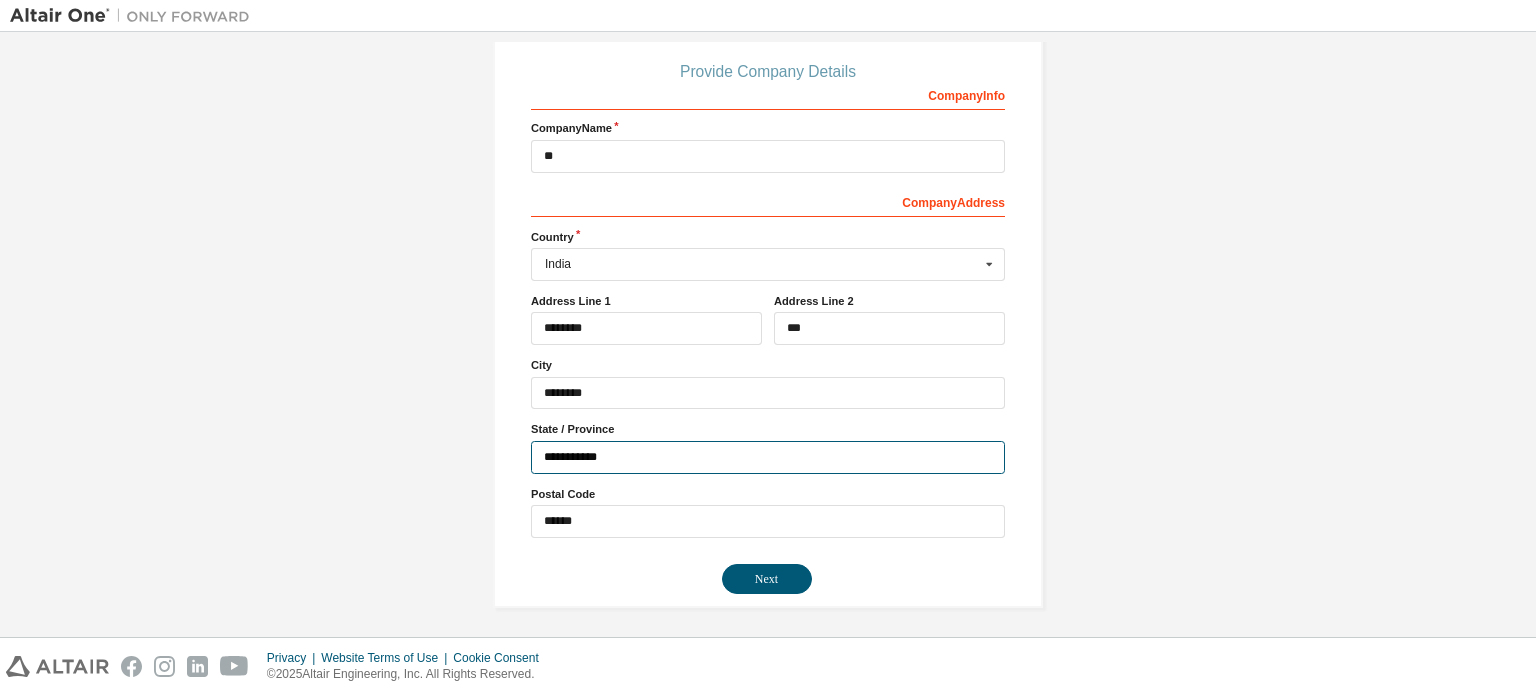 type on "***" 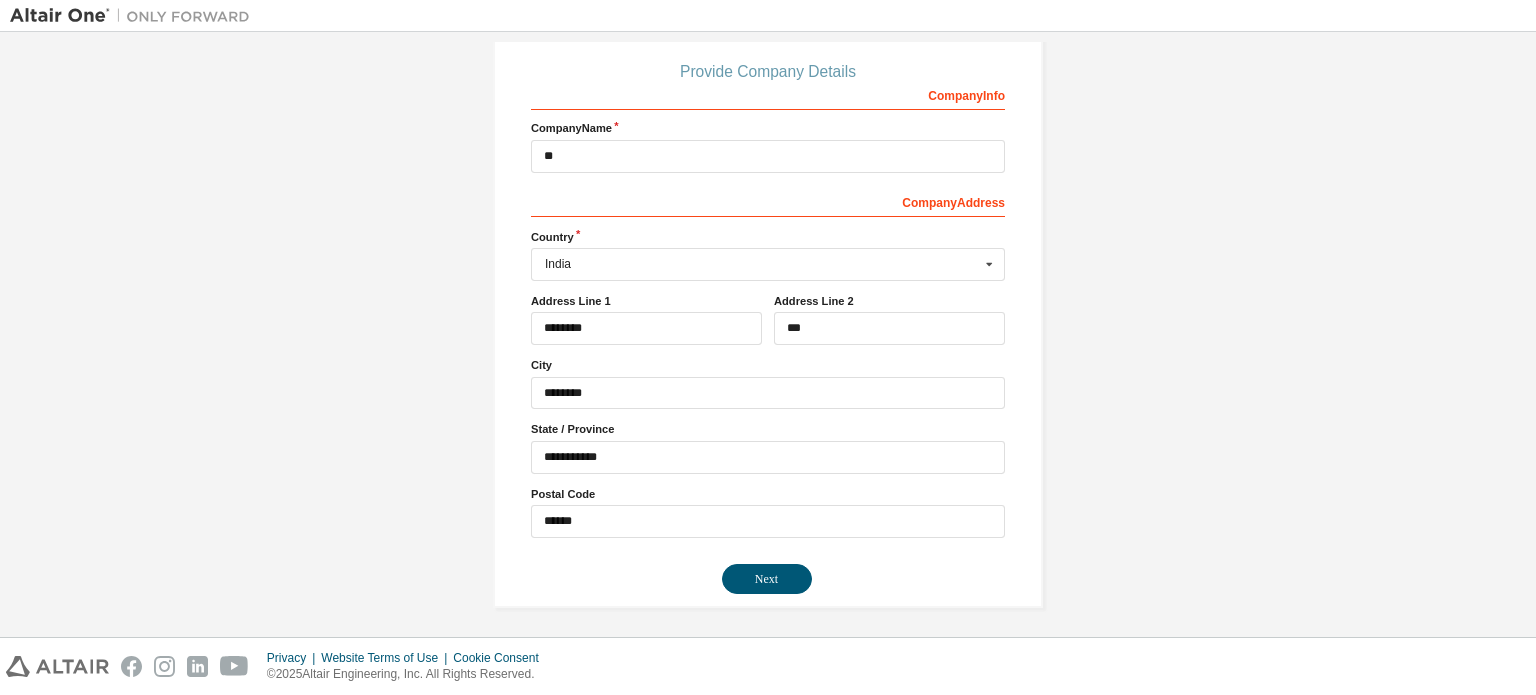 drag, startPoint x: 836, startPoint y: 542, endPoint x: 820, endPoint y: 570, distance: 32.24903 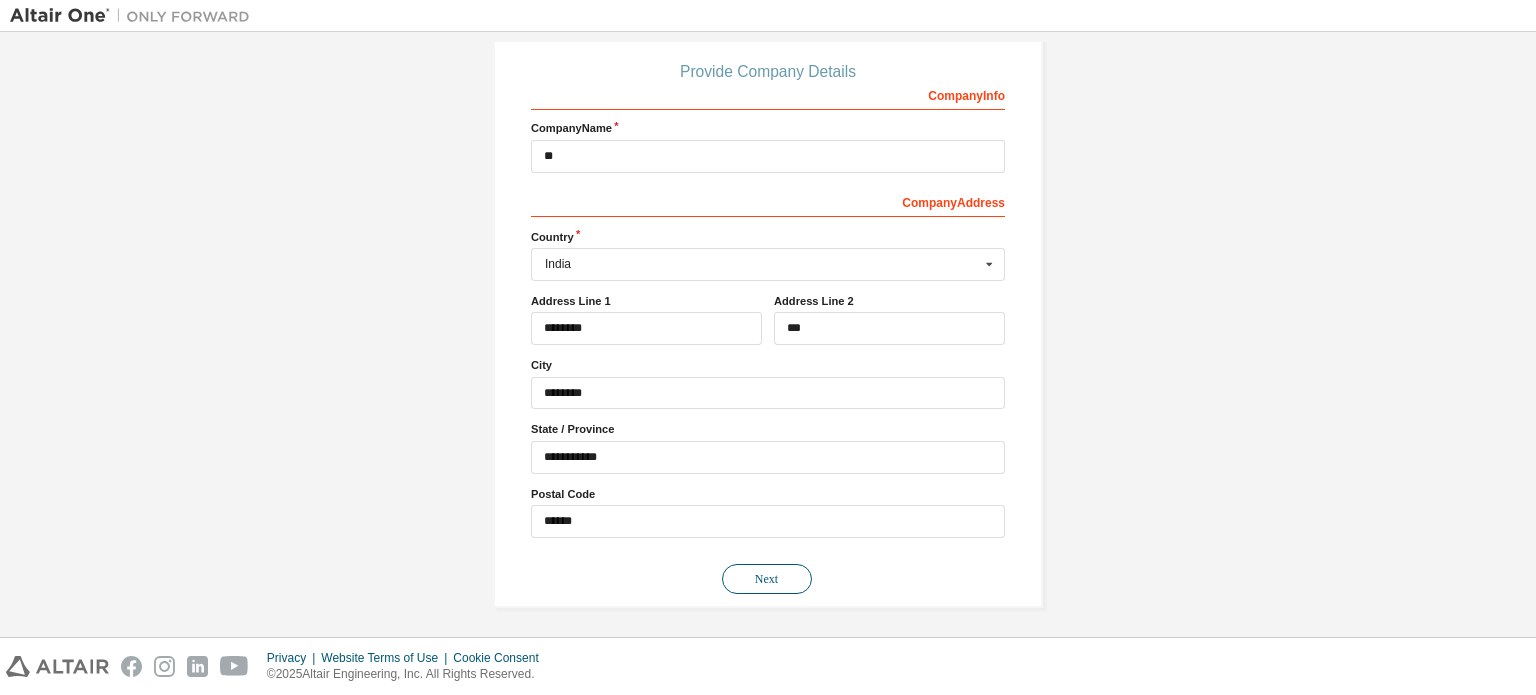 click on "Next" at bounding box center (767, 579) 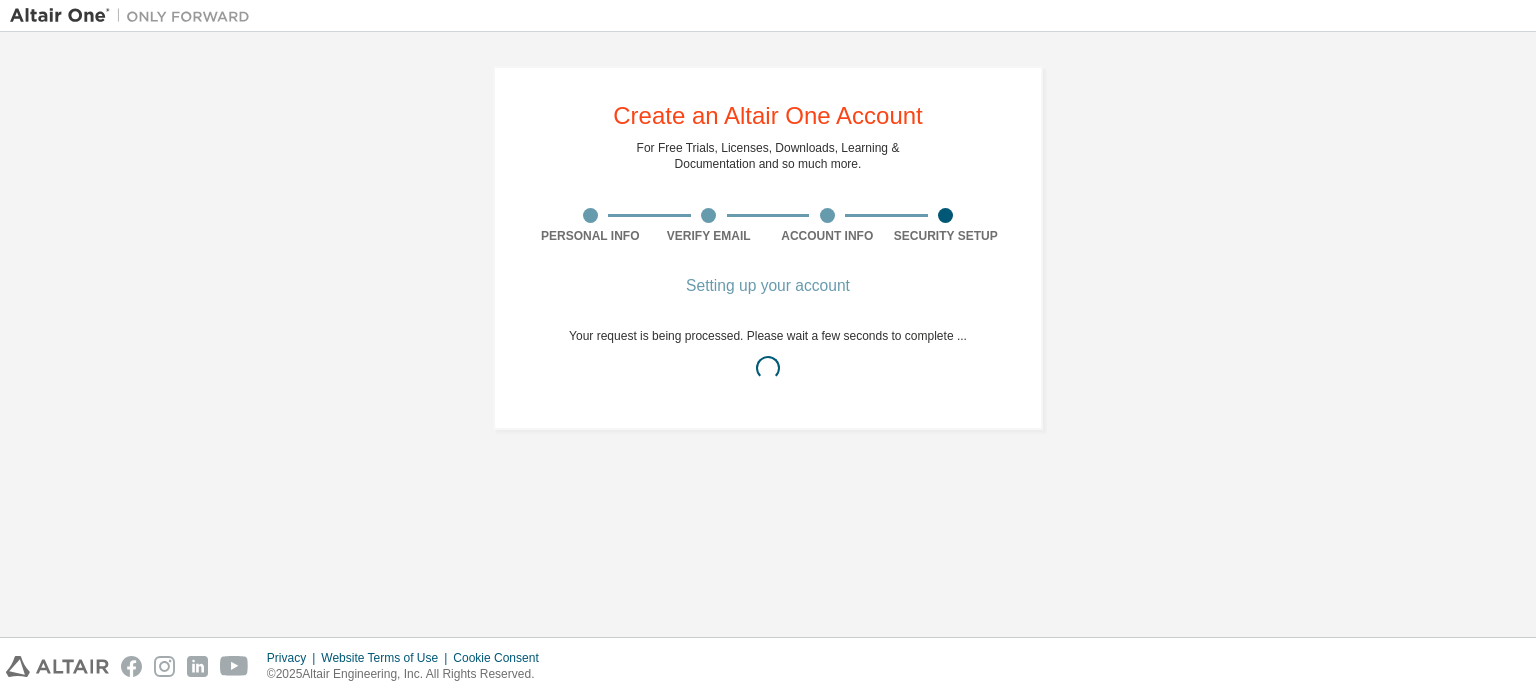 scroll, scrollTop: 0, scrollLeft: 0, axis: both 